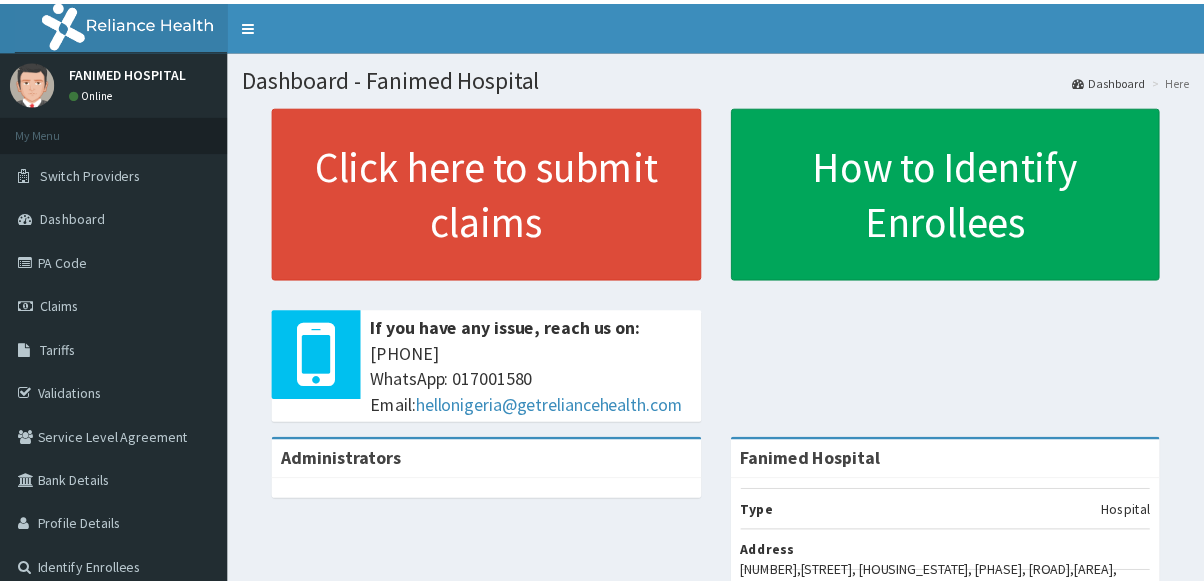 scroll, scrollTop: 0, scrollLeft: 0, axis: both 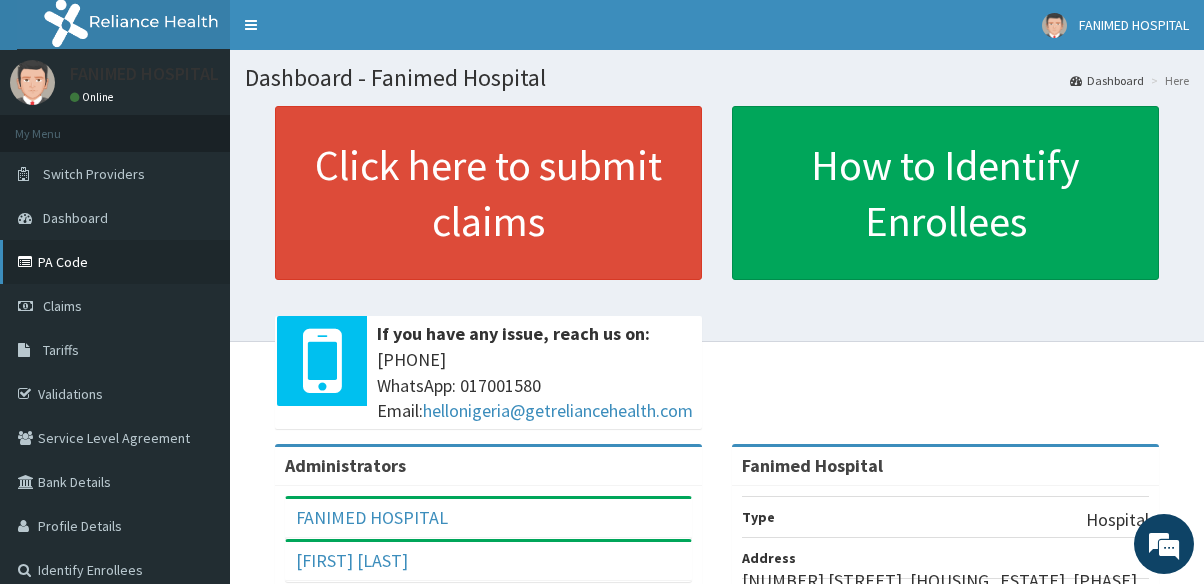 click on "PA Code" at bounding box center [115, 262] 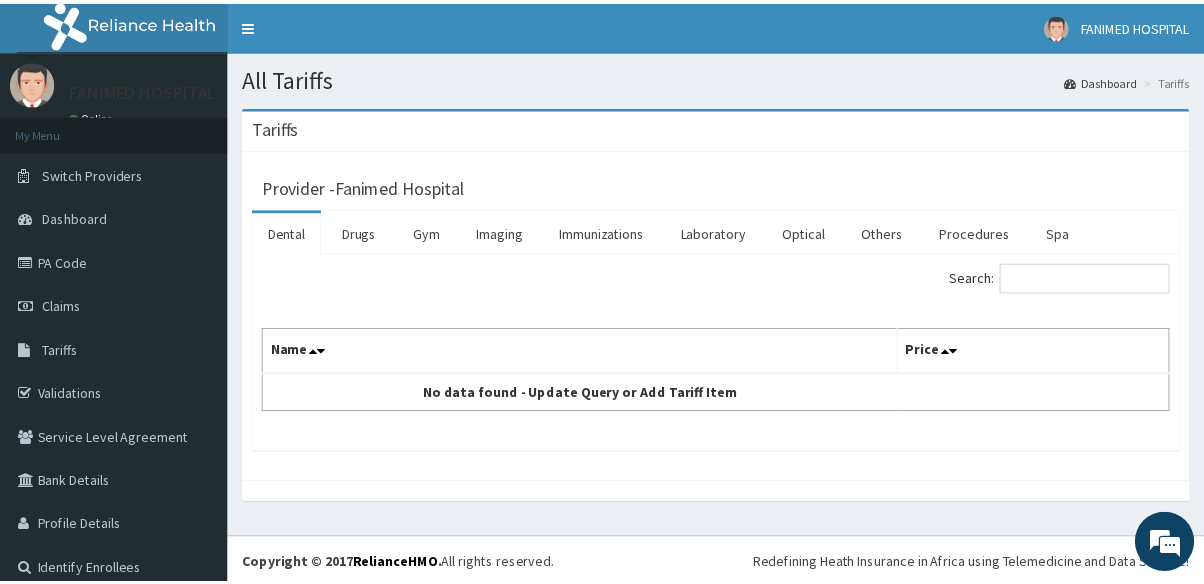 scroll, scrollTop: 0, scrollLeft: 0, axis: both 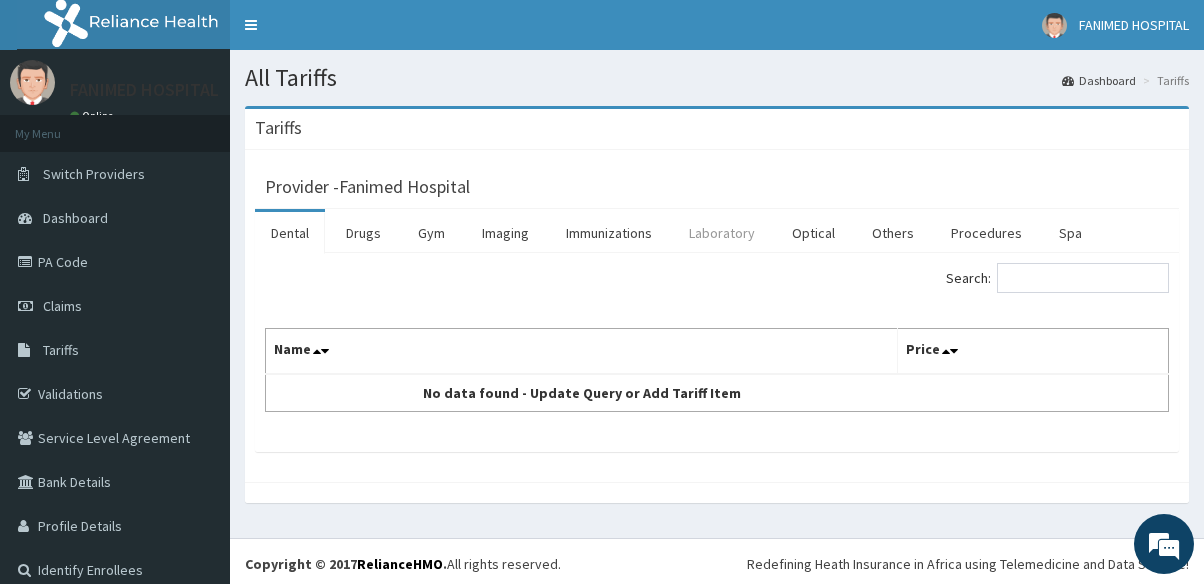 click on "Laboratory" at bounding box center [722, 233] 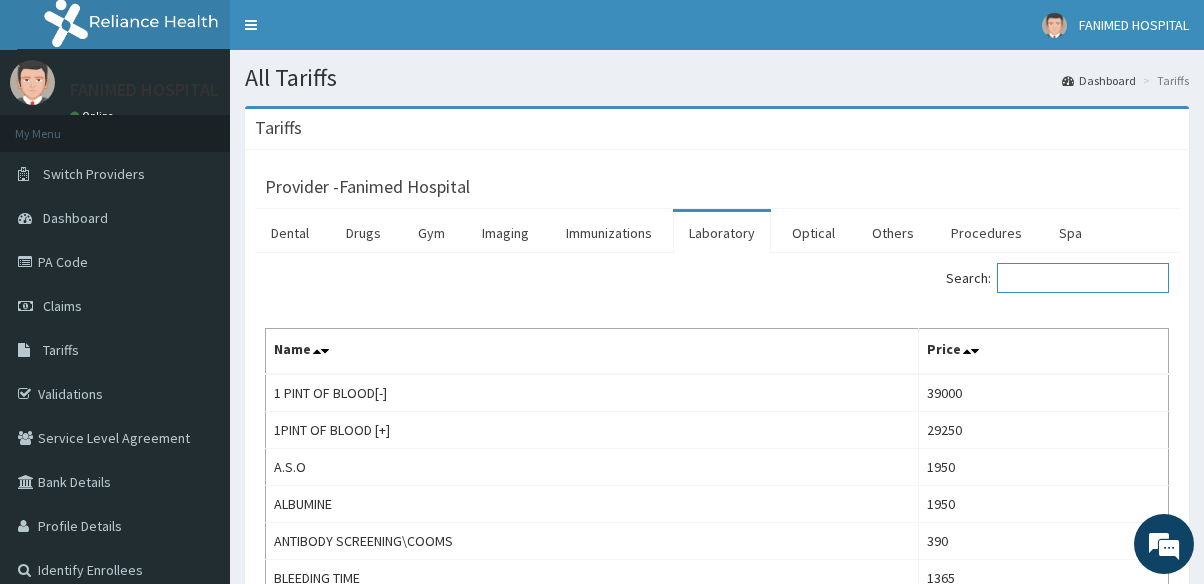 click on "Search:" at bounding box center (1083, 278) 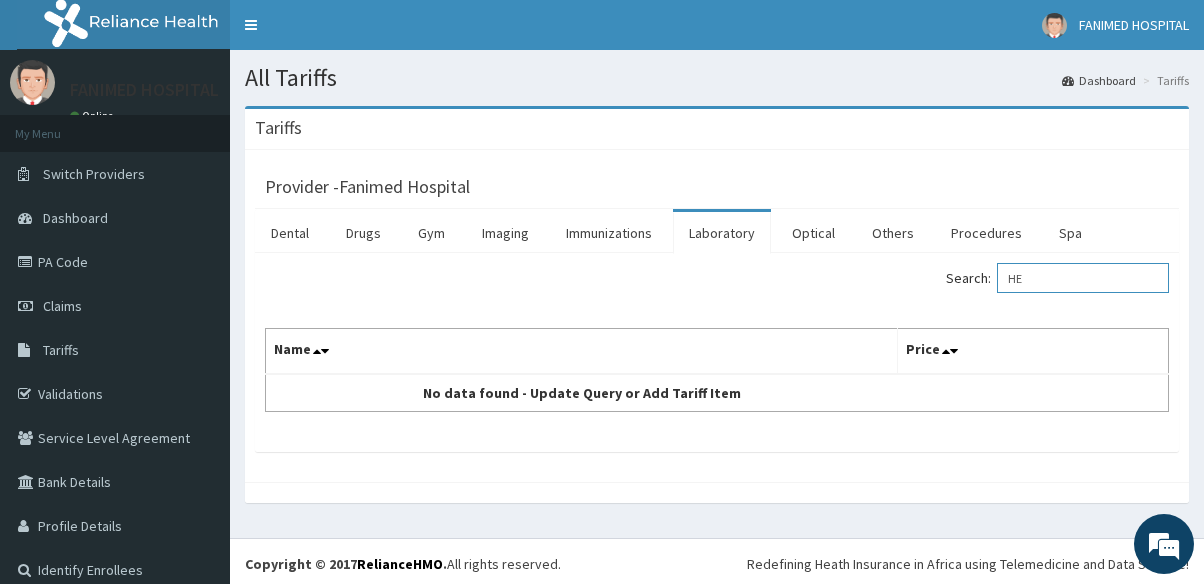 type on "H" 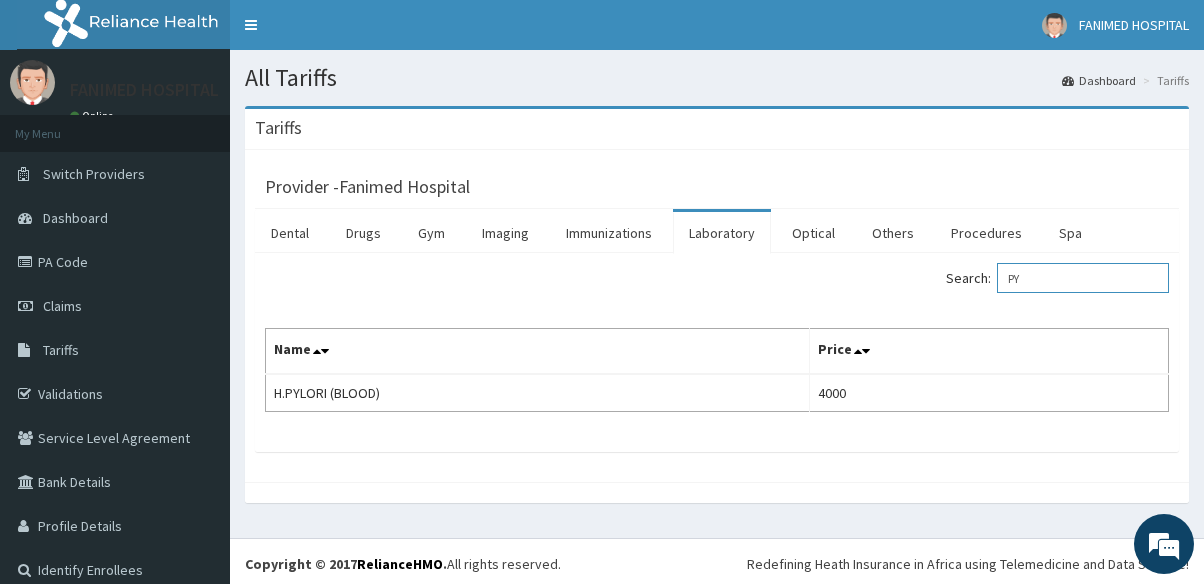 type on "P" 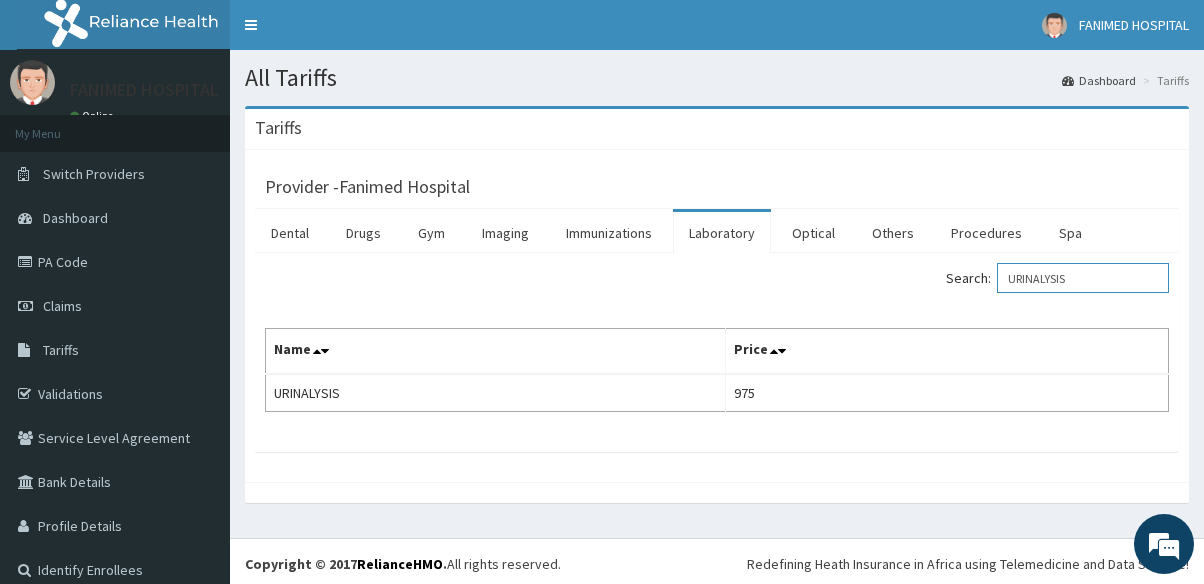 type on "URINALYSIS" 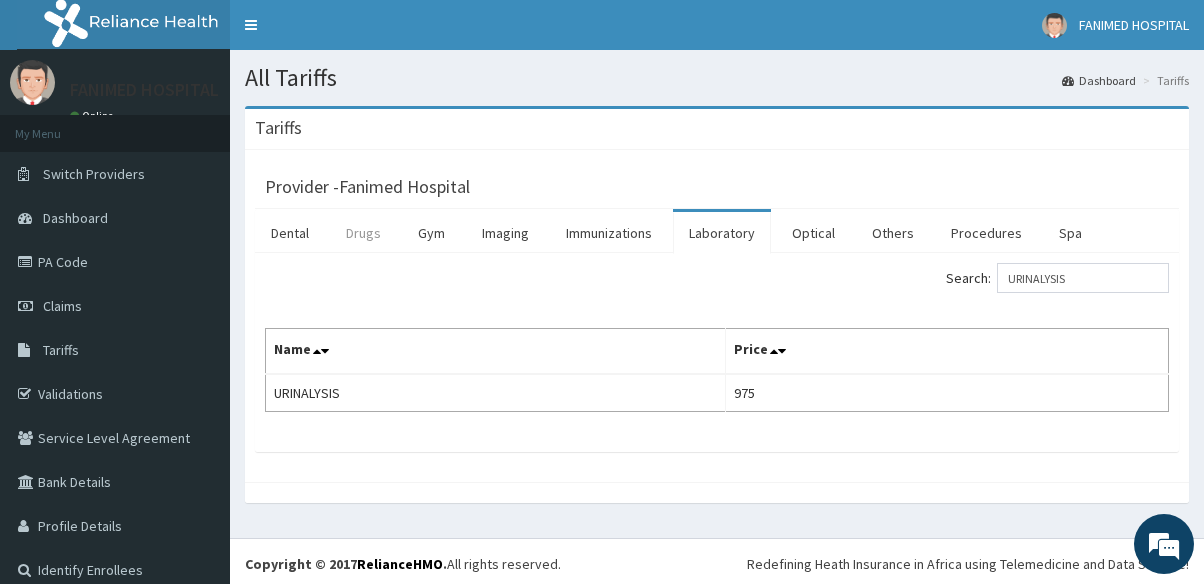 click on "Drugs" at bounding box center [363, 233] 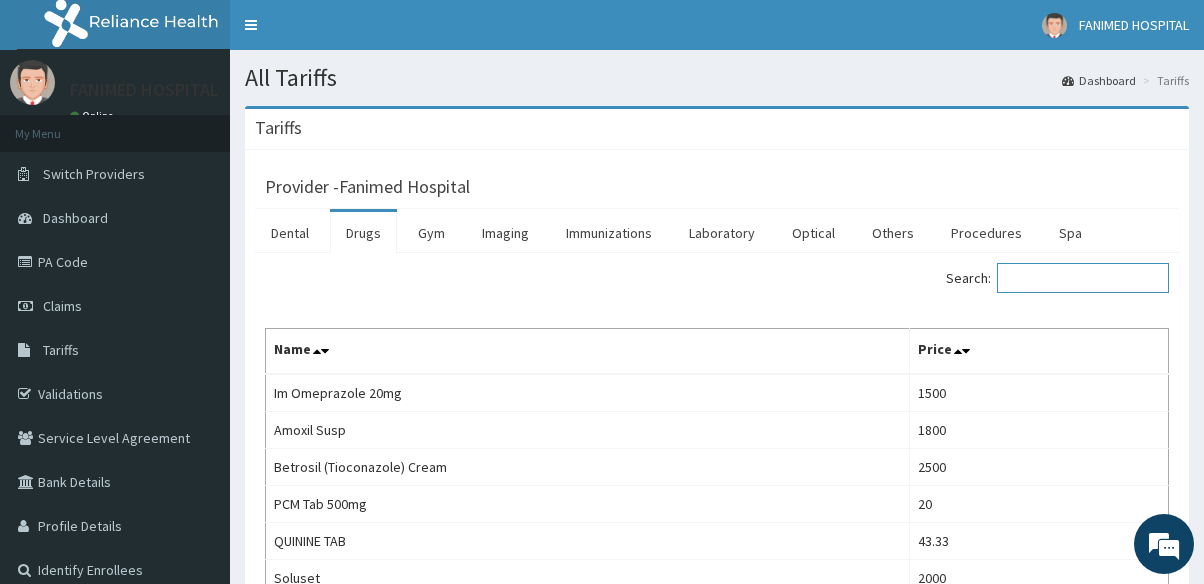 click on "Search:" at bounding box center [1083, 278] 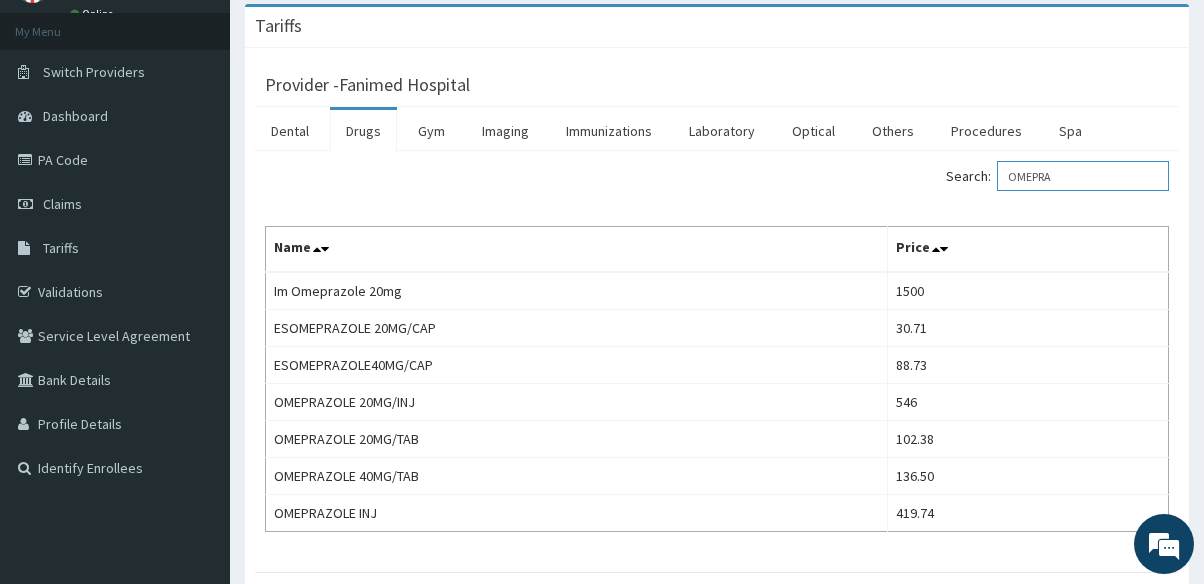 scroll, scrollTop: 113, scrollLeft: 0, axis: vertical 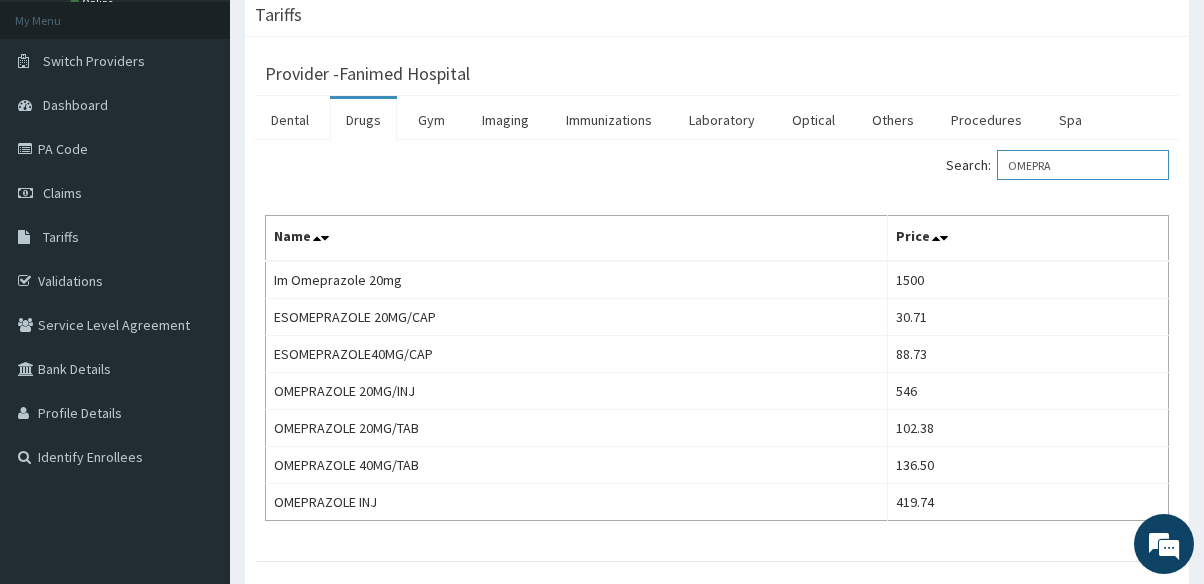 click on "OMEPRA" at bounding box center (1083, 165) 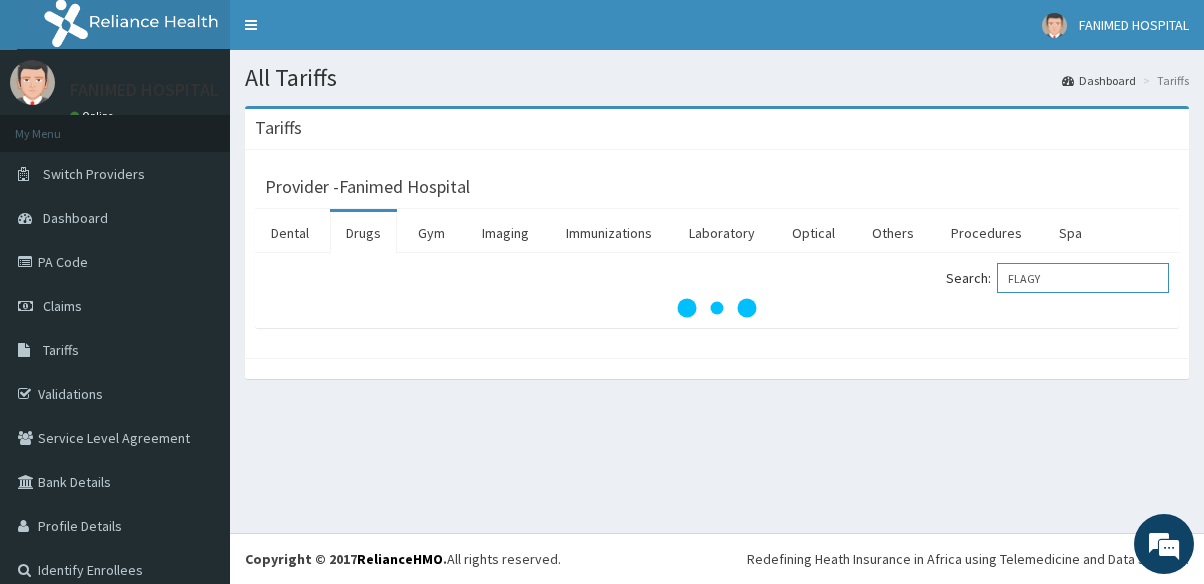 scroll, scrollTop: 0, scrollLeft: 0, axis: both 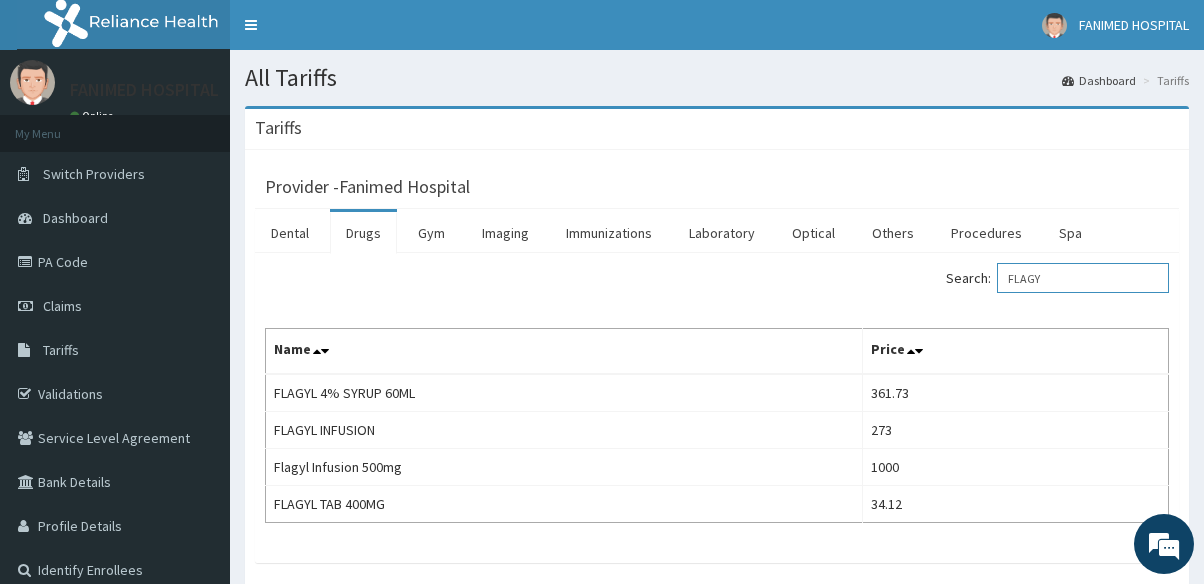 click on "FLAGY" at bounding box center [1083, 278] 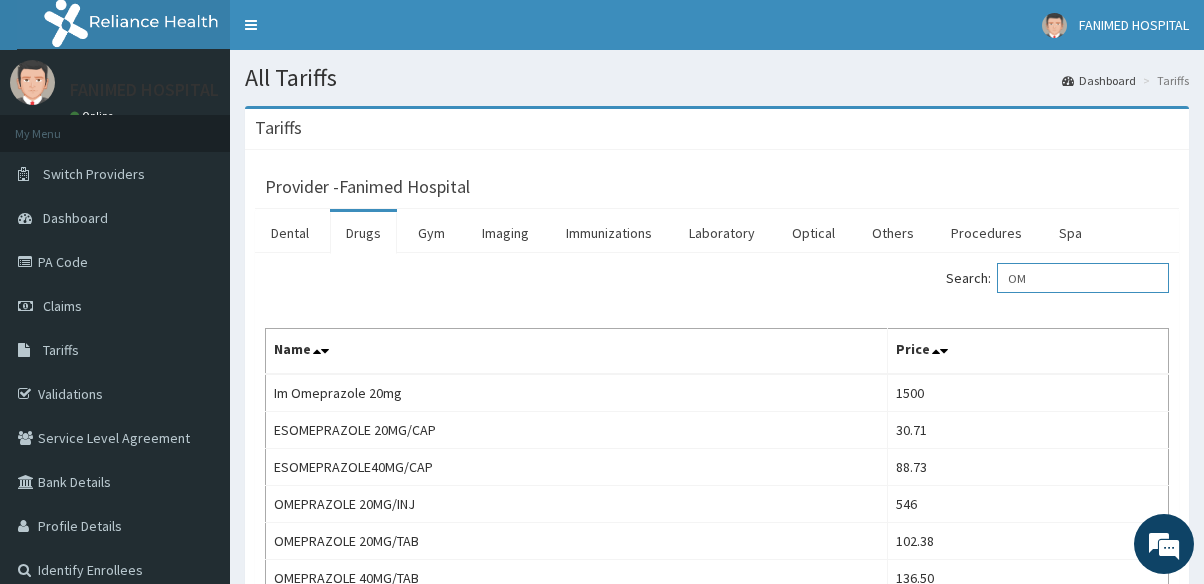 type on "O" 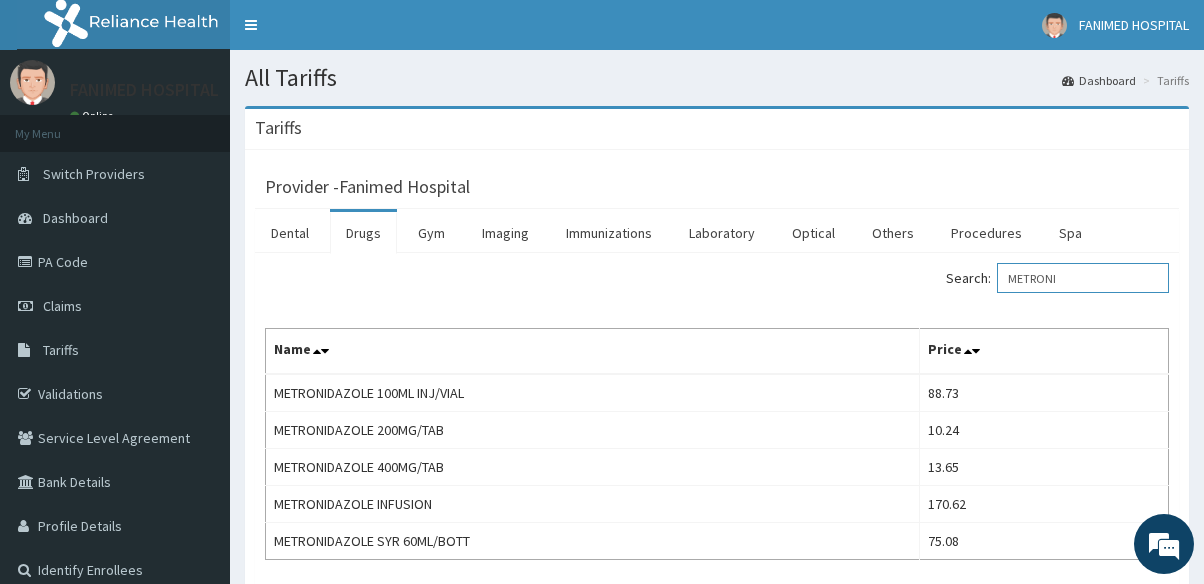 click on "METRONI" at bounding box center [1083, 278] 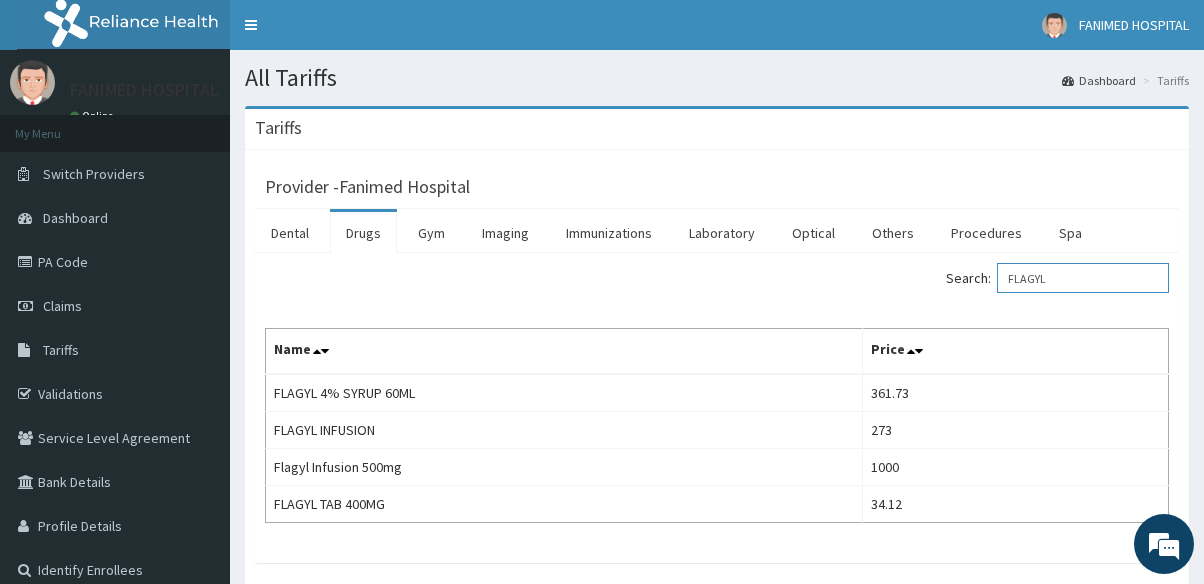 click on "FLAGYL" at bounding box center [1083, 278] 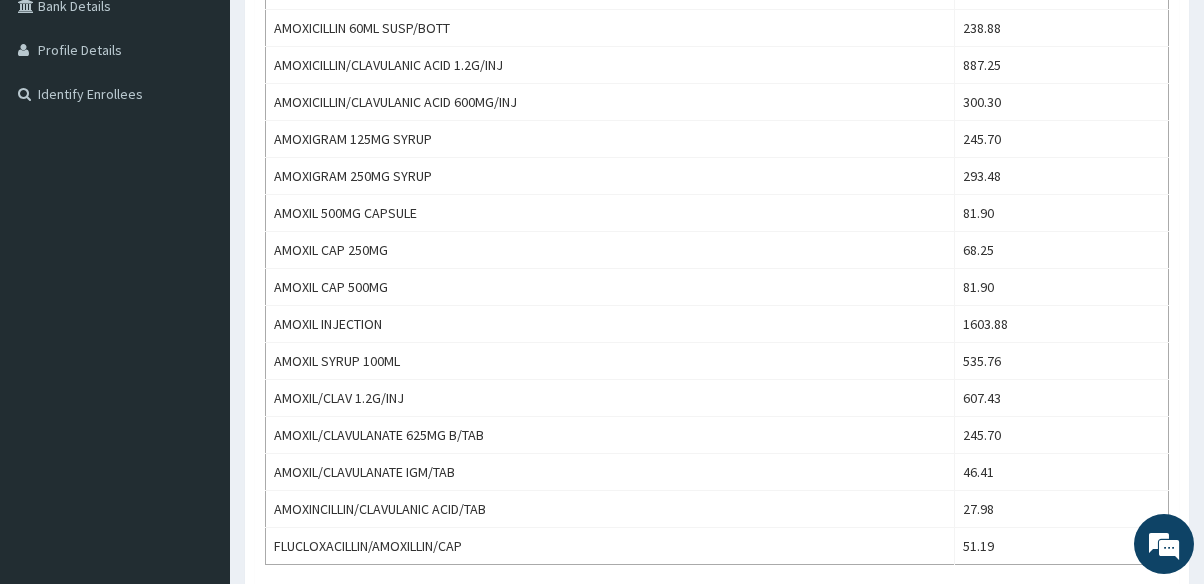 scroll, scrollTop: 478, scrollLeft: 0, axis: vertical 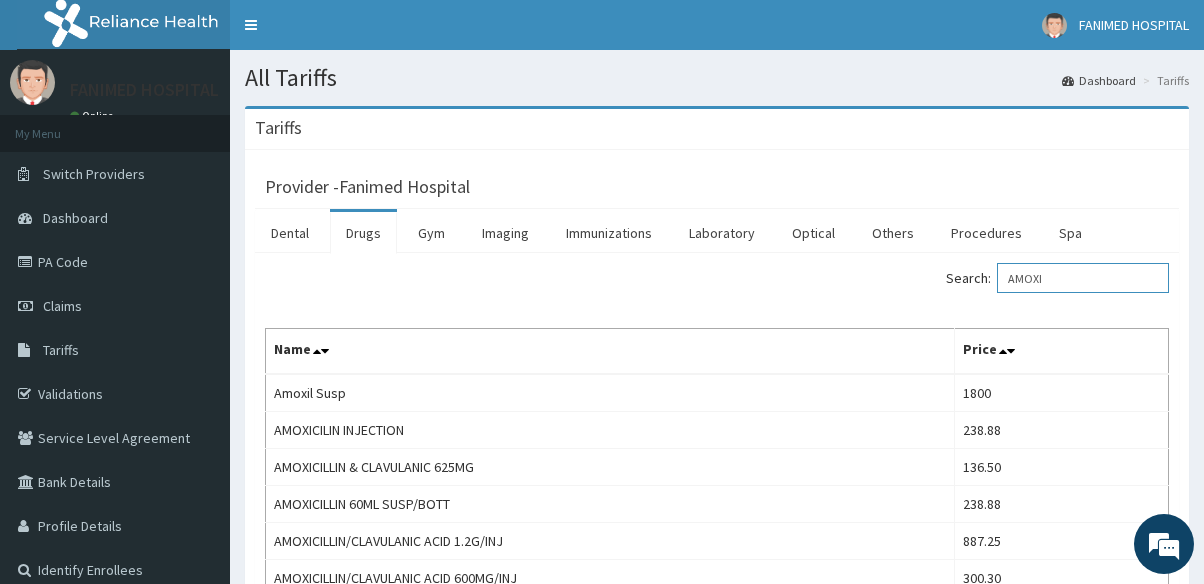 click on "AMOXI" at bounding box center (1083, 278) 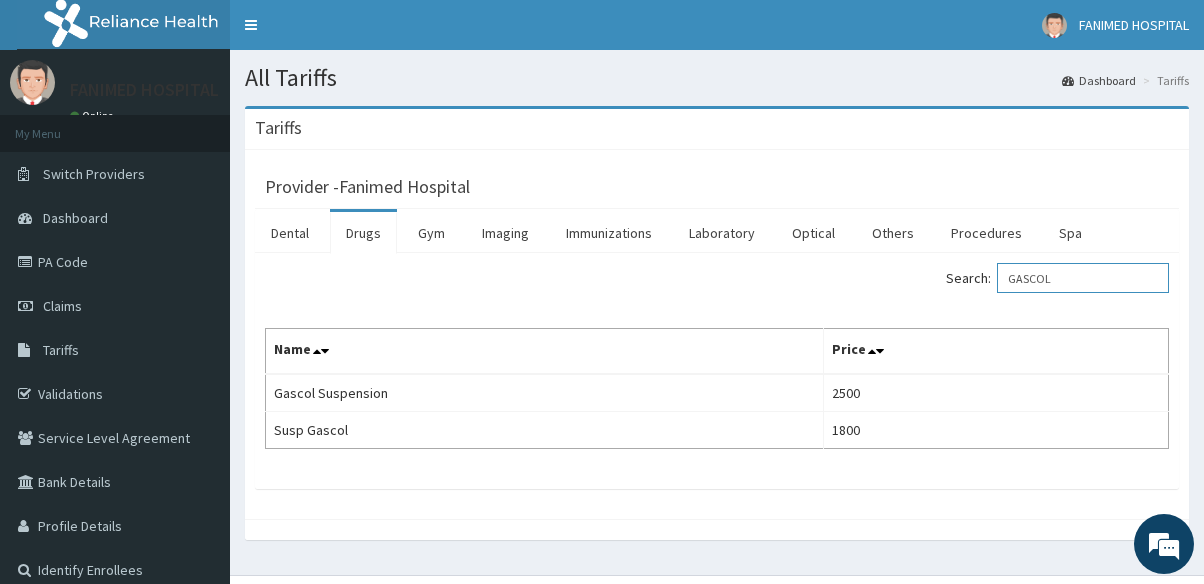 click on "GASCOL" at bounding box center (1083, 278) 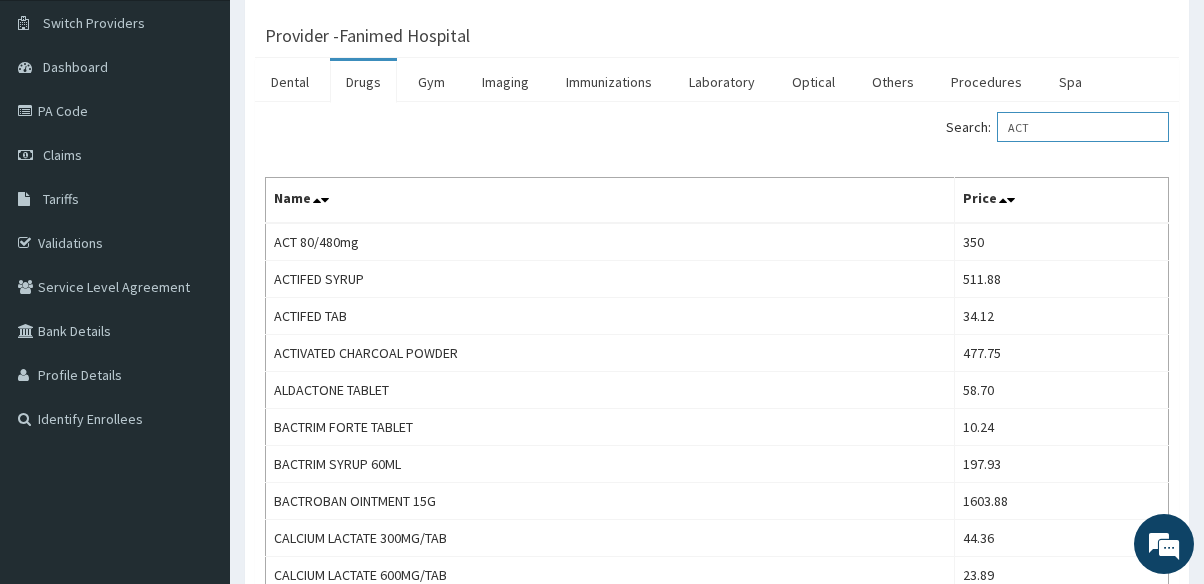 scroll, scrollTop: 145, scrollLeft: 0, axis: vertical 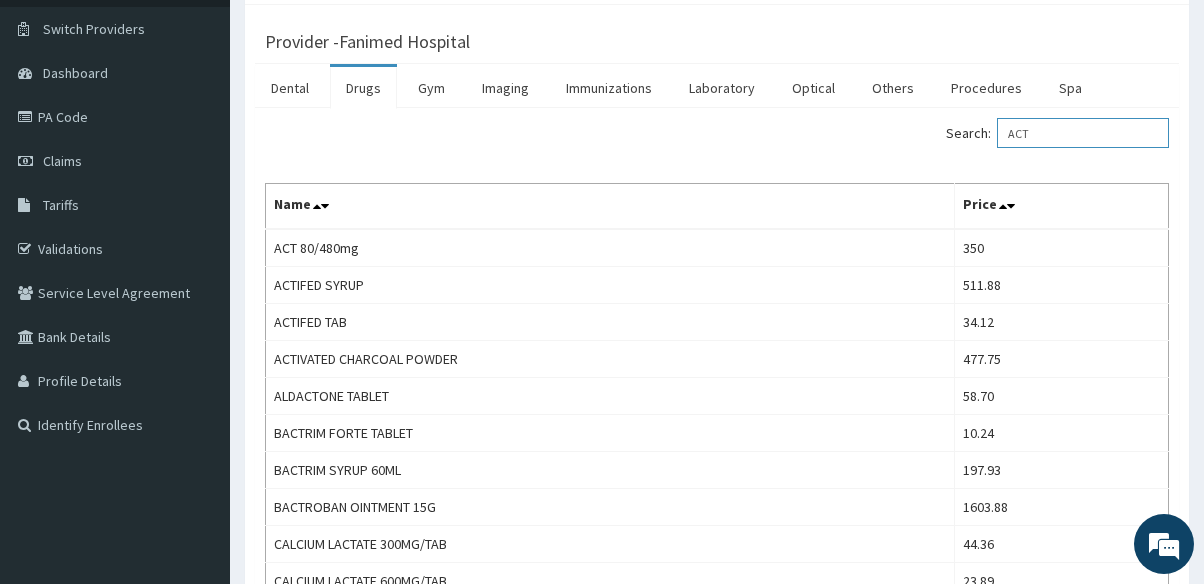 click on "ACT" at bounding box center [1083, 133] 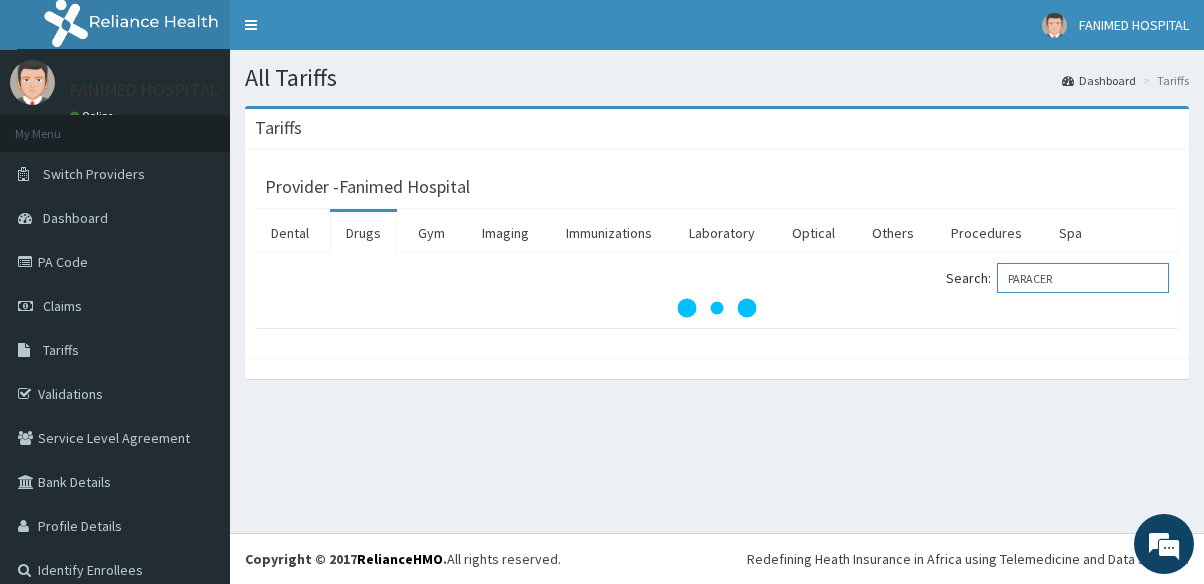 scroll, scrollTop: 0, scrollLeft: 0, axis: both 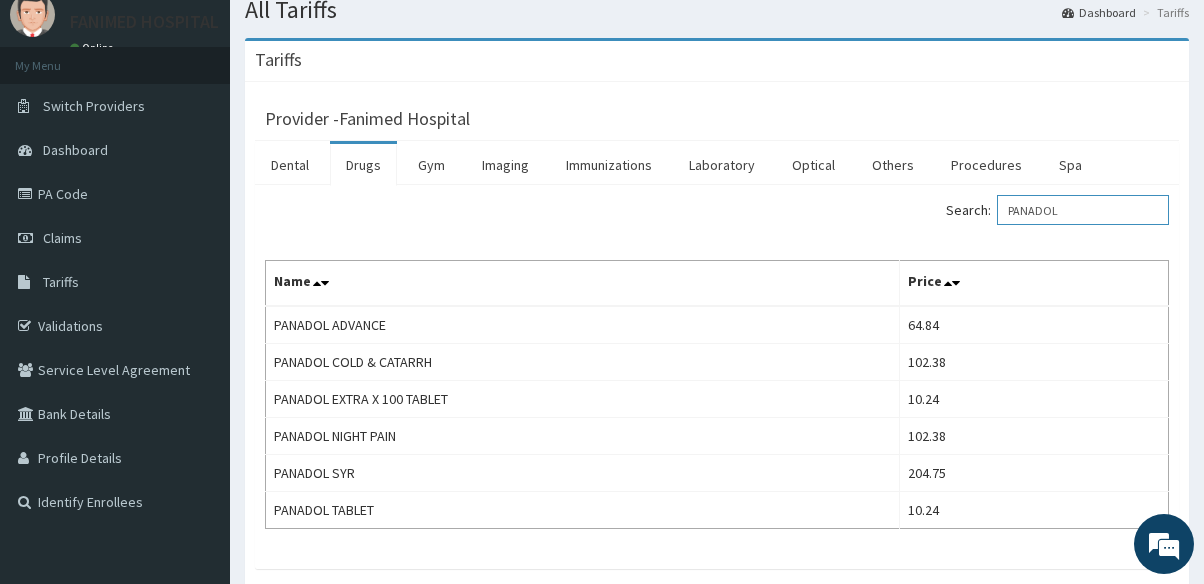 click on "PANADOL" at bounding box center [1083, 210] 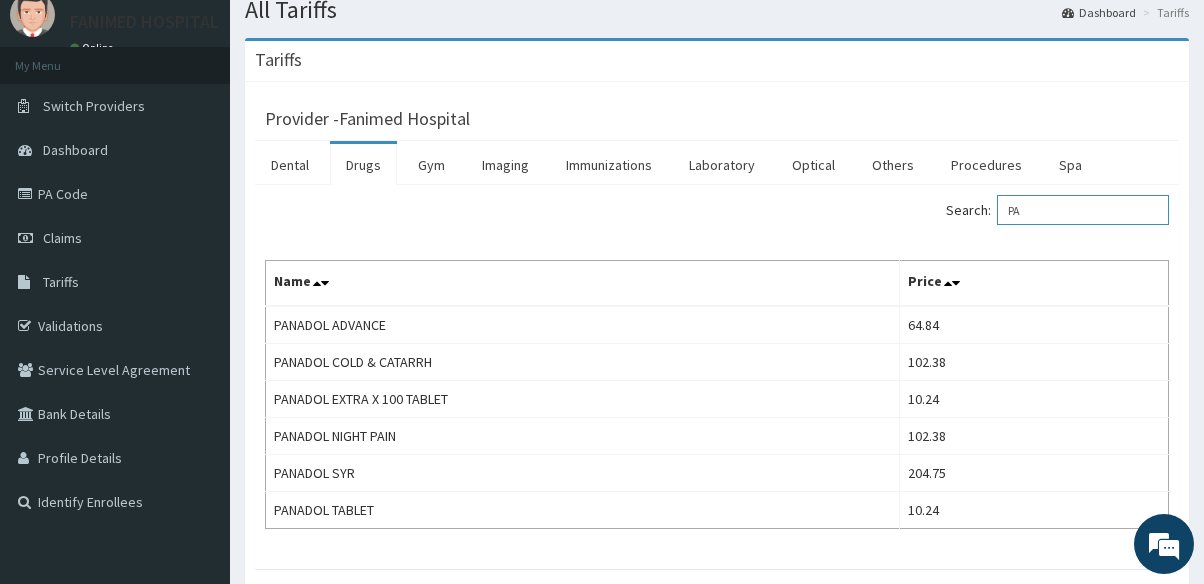 scroll, scrollTop: 0, scrollLeft: 0, axis: both 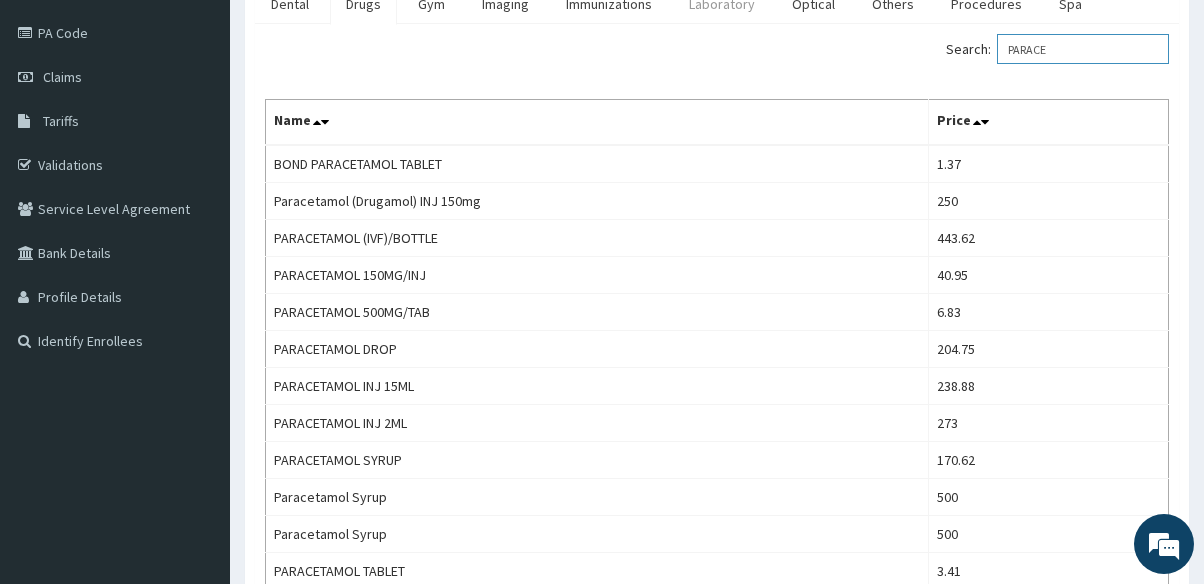 type on "PARACE" 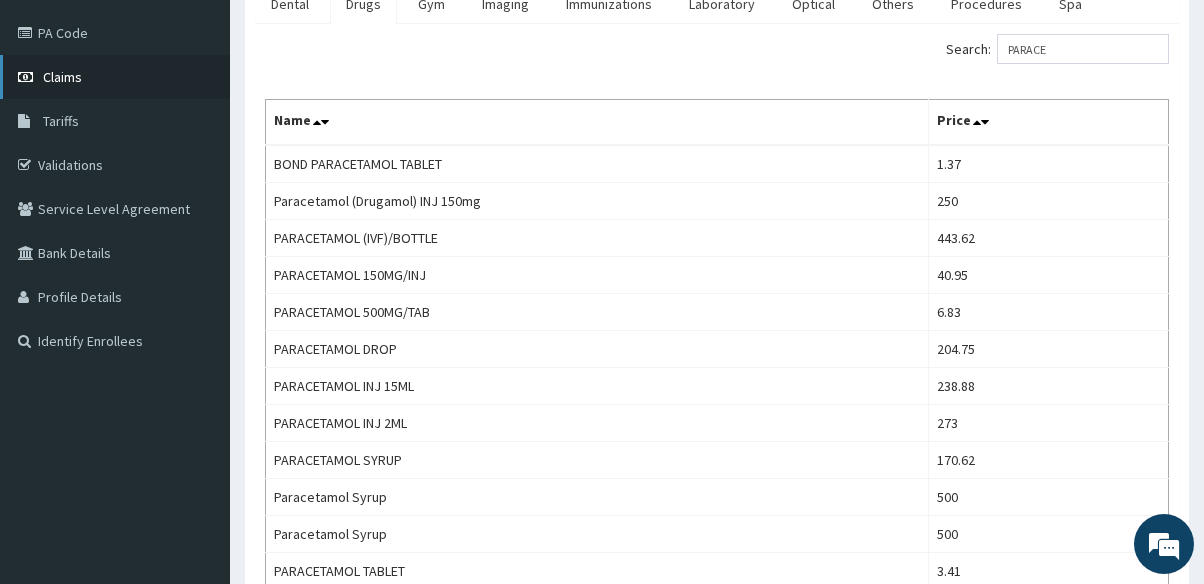 click on "Claims" at bounding box center [62, 77] 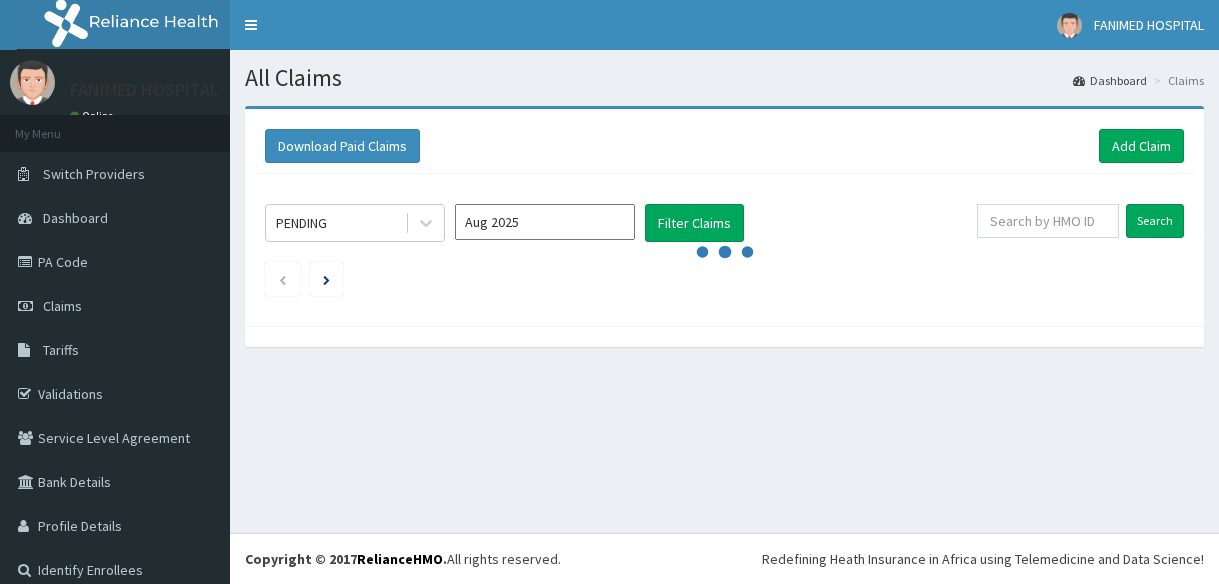 scroll, scrollTop: 0, scrollLeft: 0, axis: both 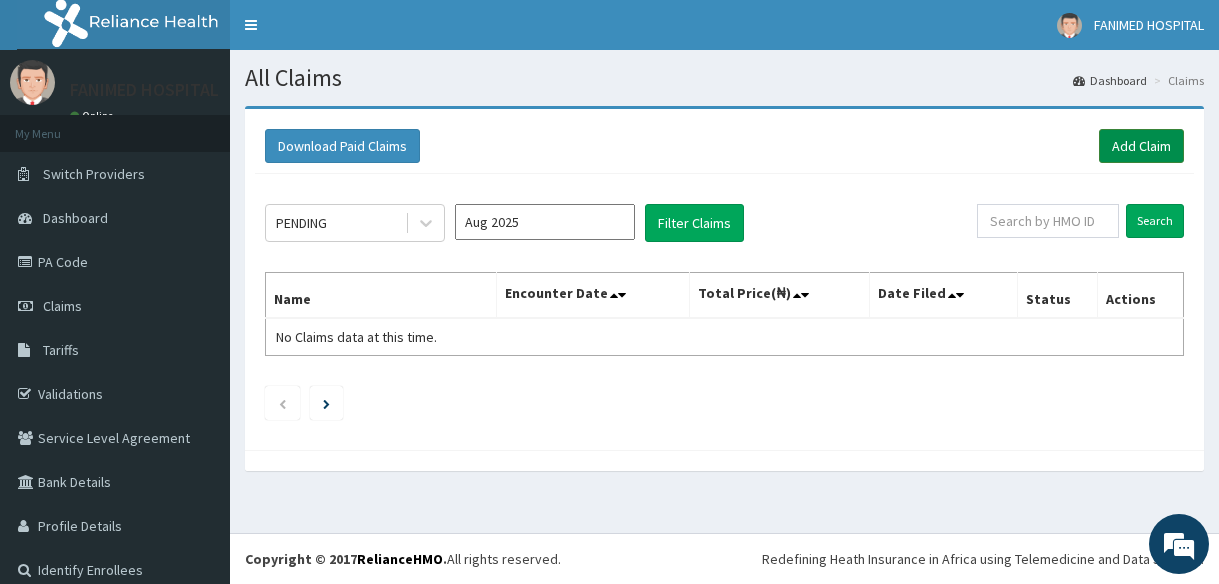 click on "Add Claim" at bounding box center (1141, 146) 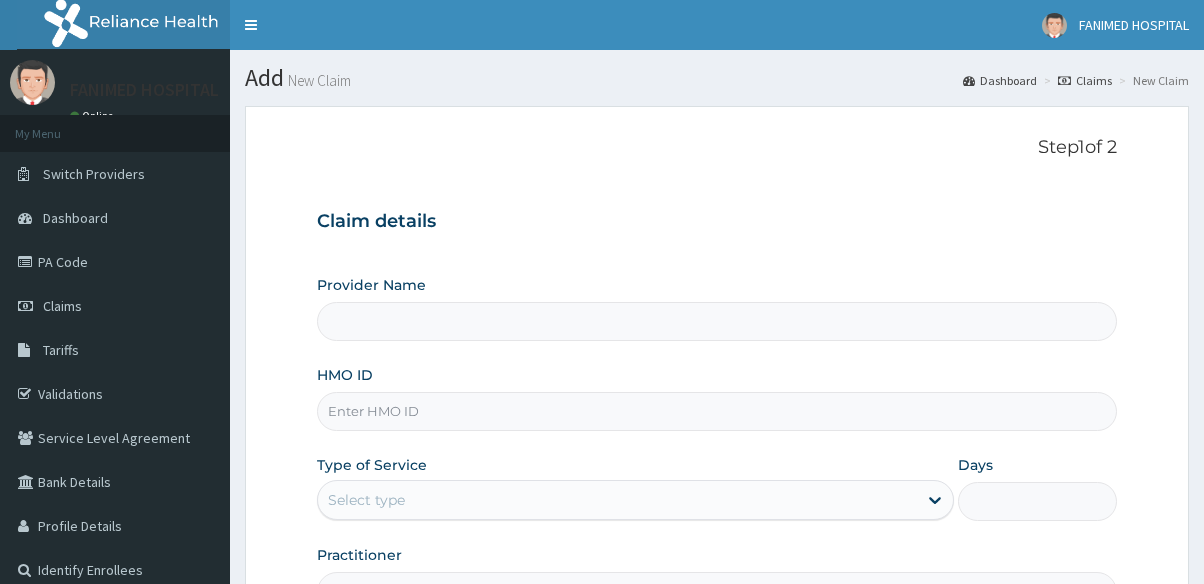 scroll, scrollTop: 0, scrollLeft: 0, axis: both 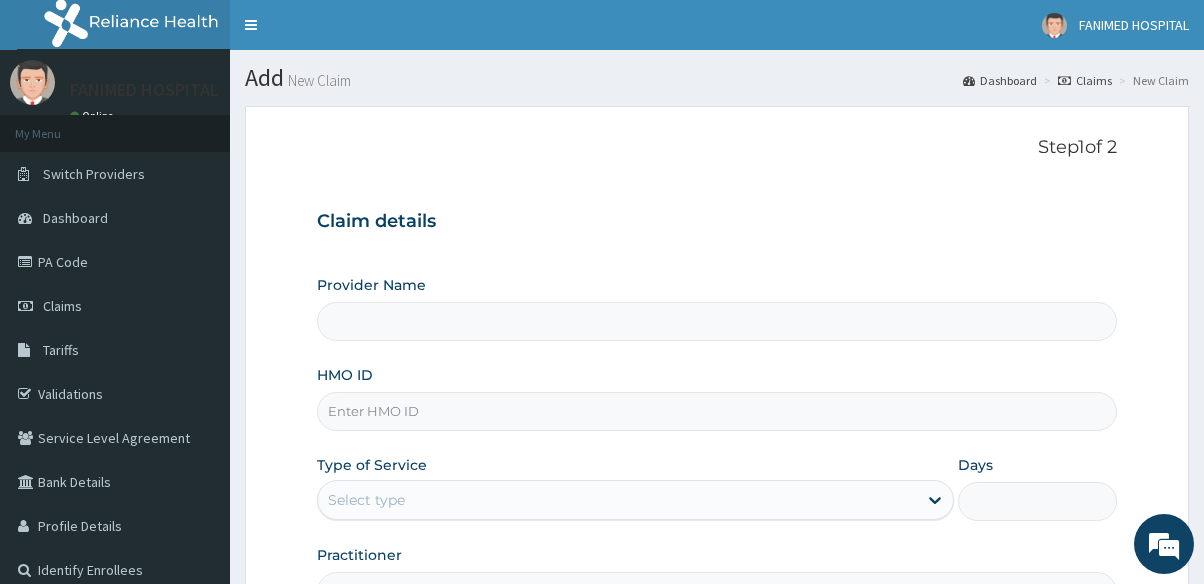 type on "Fanimed Hospital" 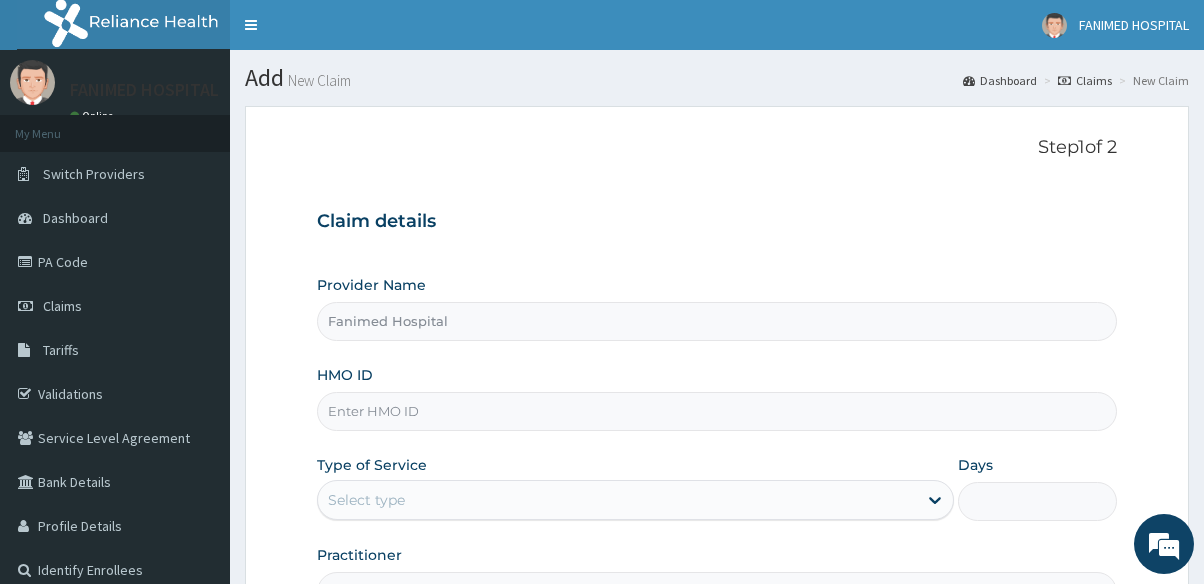 scroll, scrollTop: 0, scrollLeft: 0, axis: both 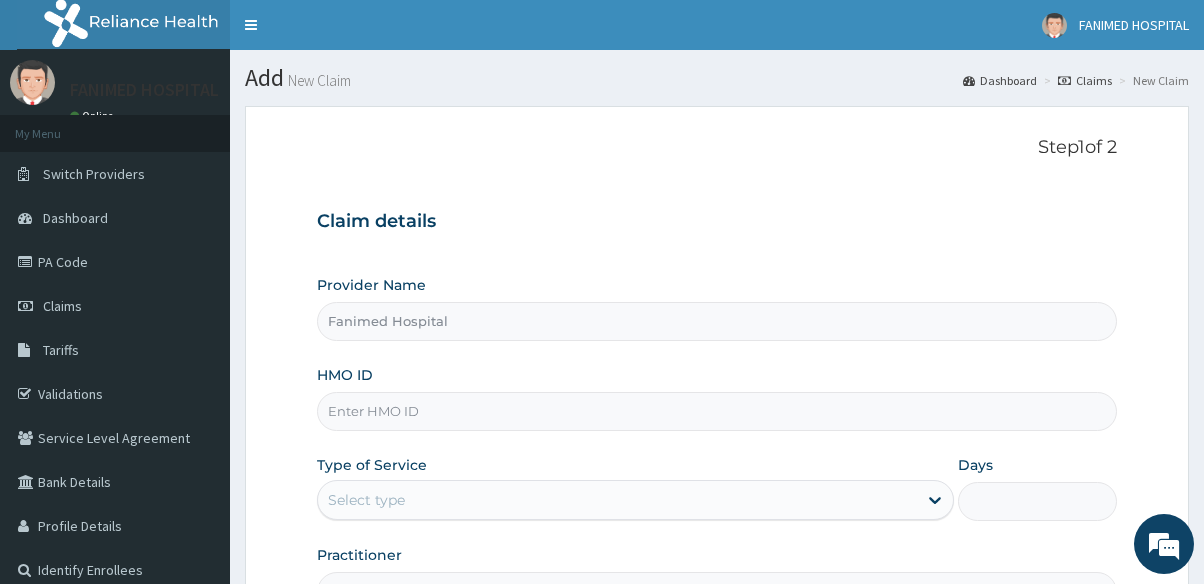 click on "HMO ID" at bounding box center [717, 411] 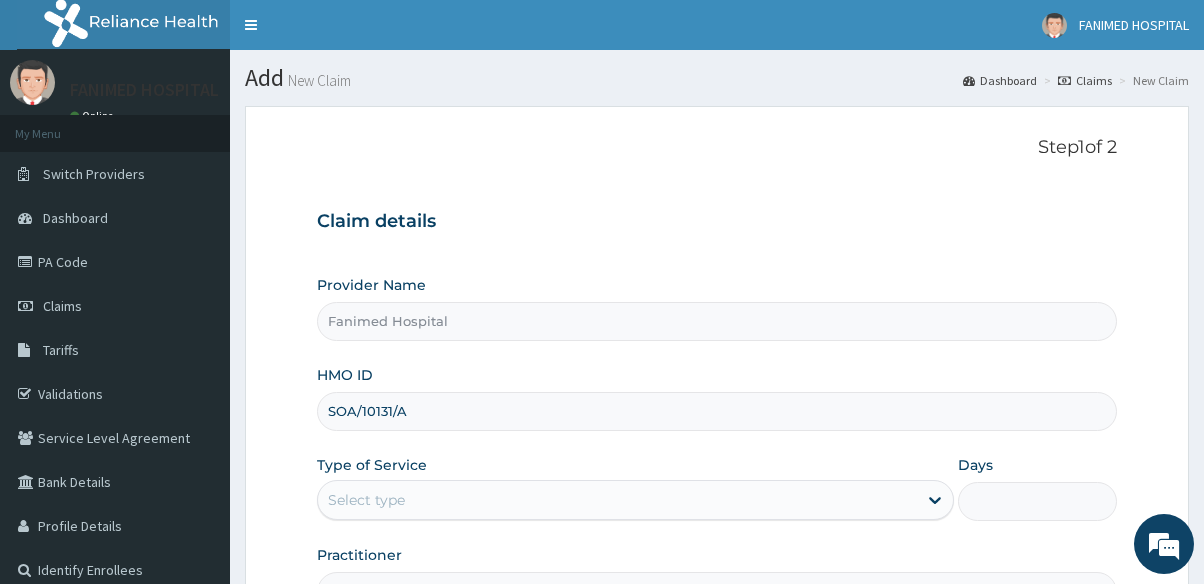 type on "SOA/10131/A" 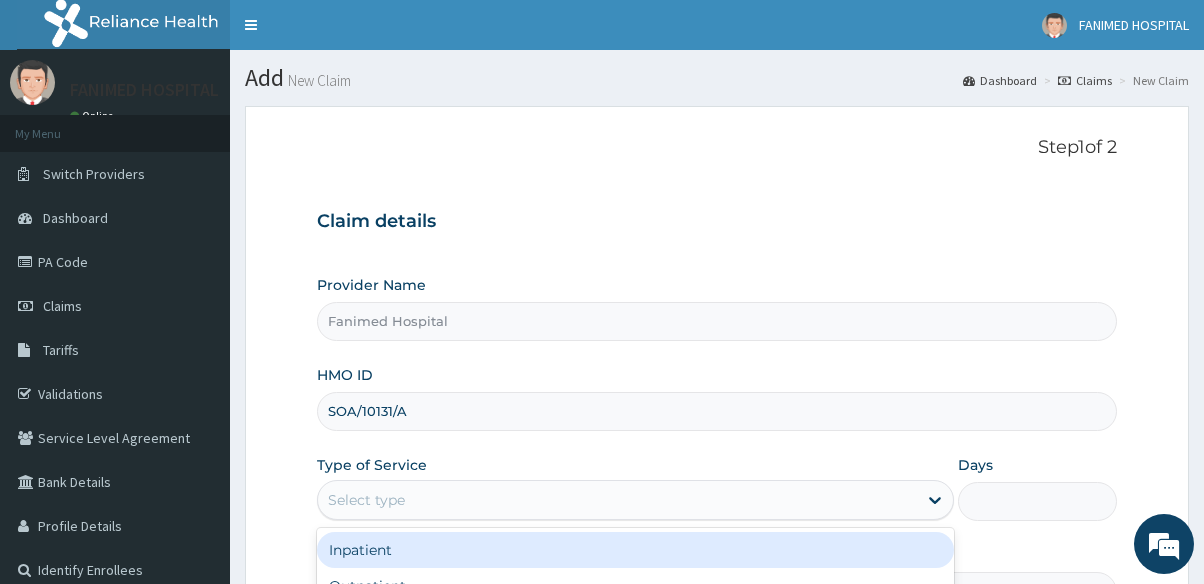 click on "Select type" at bounding box center [617, 500] 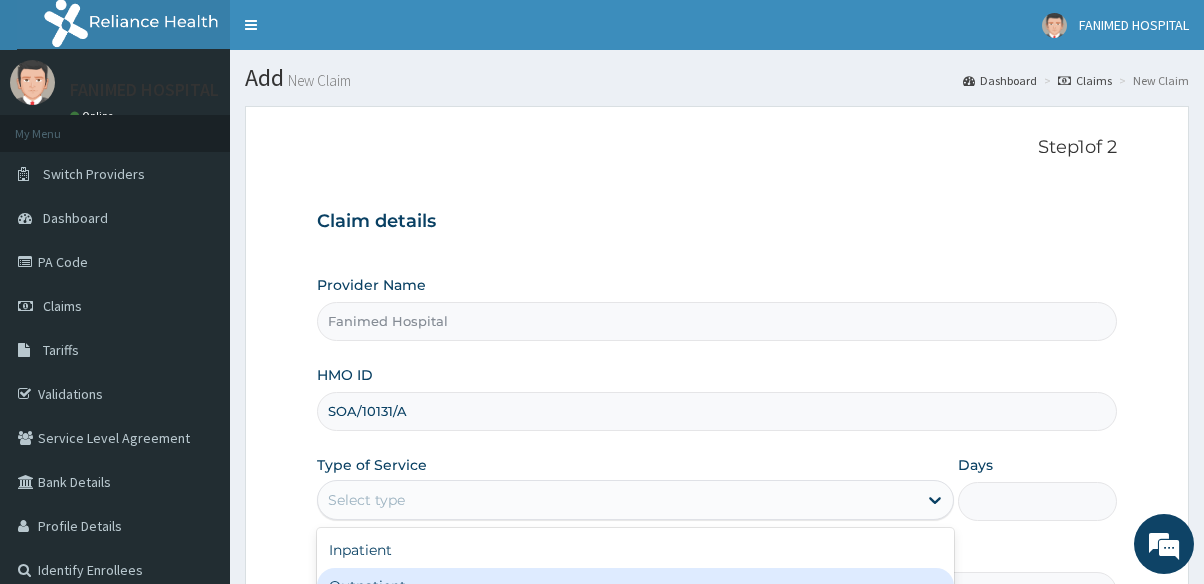 click on "Outpatient" at bounding box center [635, 586] 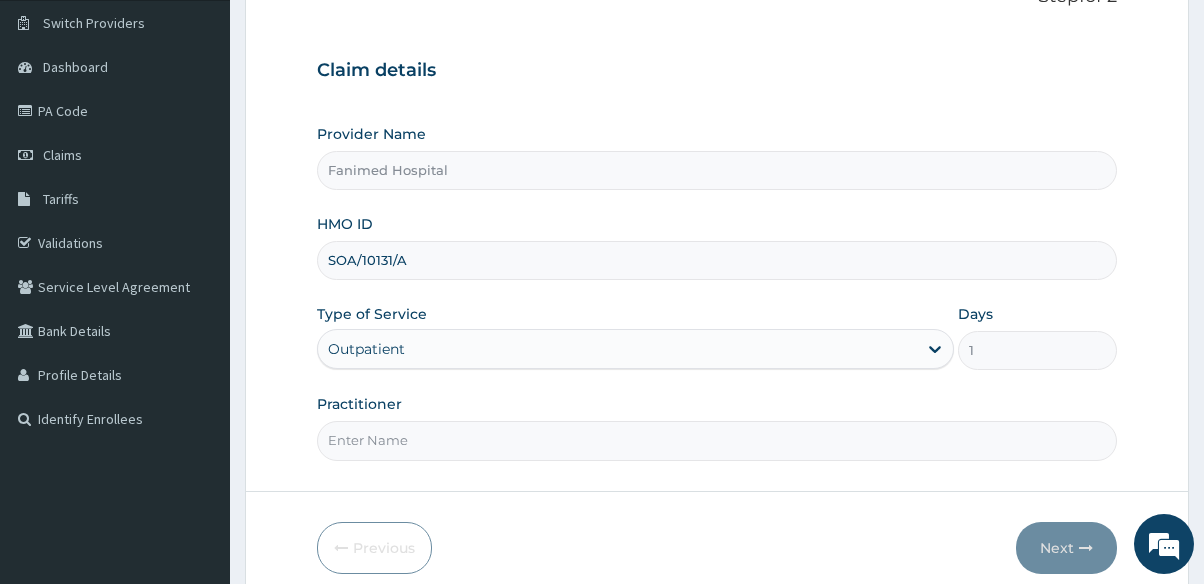 scroll, scrollTop: 211, scrollLeft: 0, axis: vertical 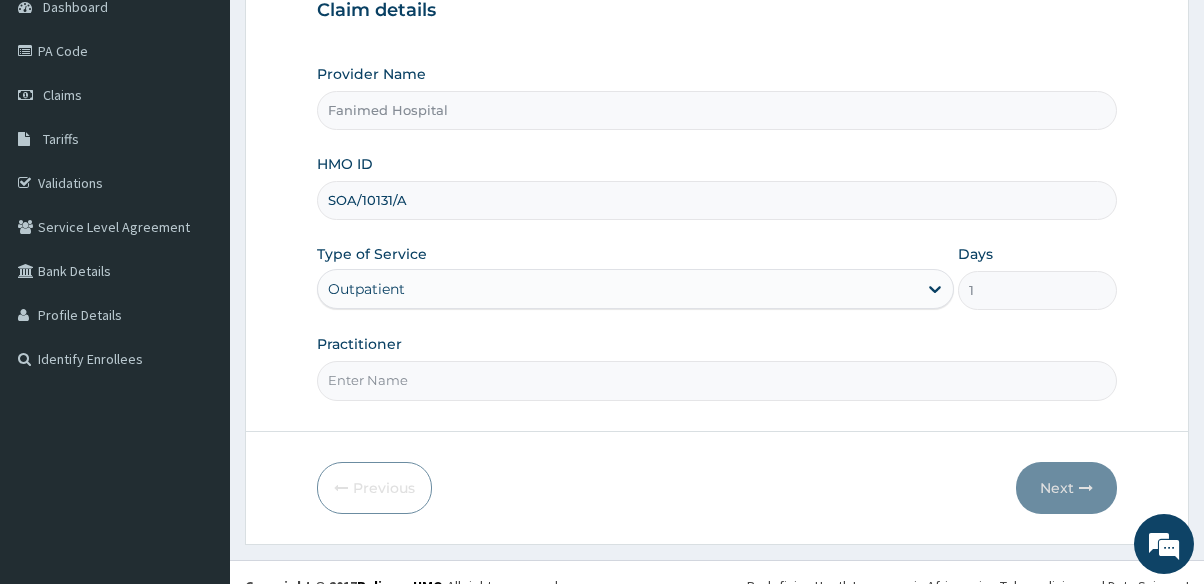 click on "Practitioner" at bounding box center (717, 380) 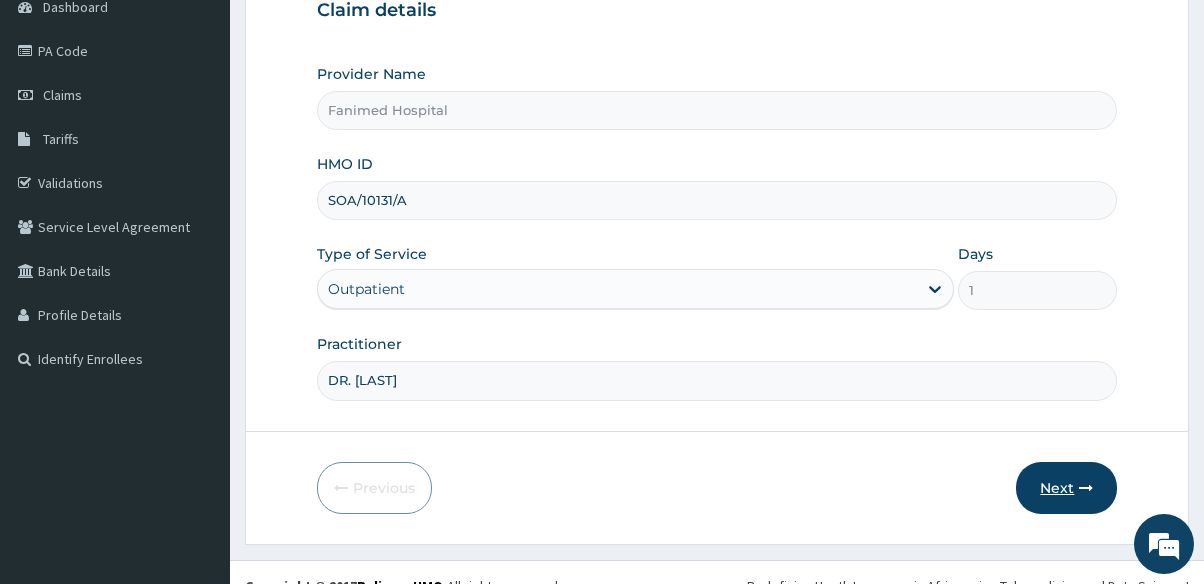 type on "DR. ADEDOYIN" 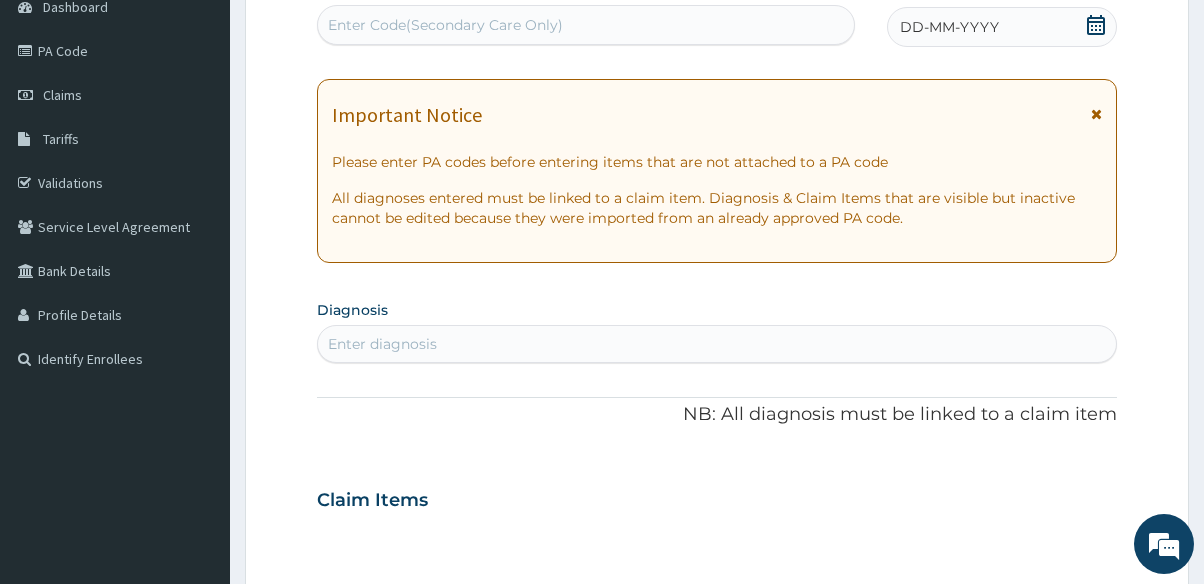 click on "Enter Code(Secondary Care Only)" at bounding box center [445, 25] 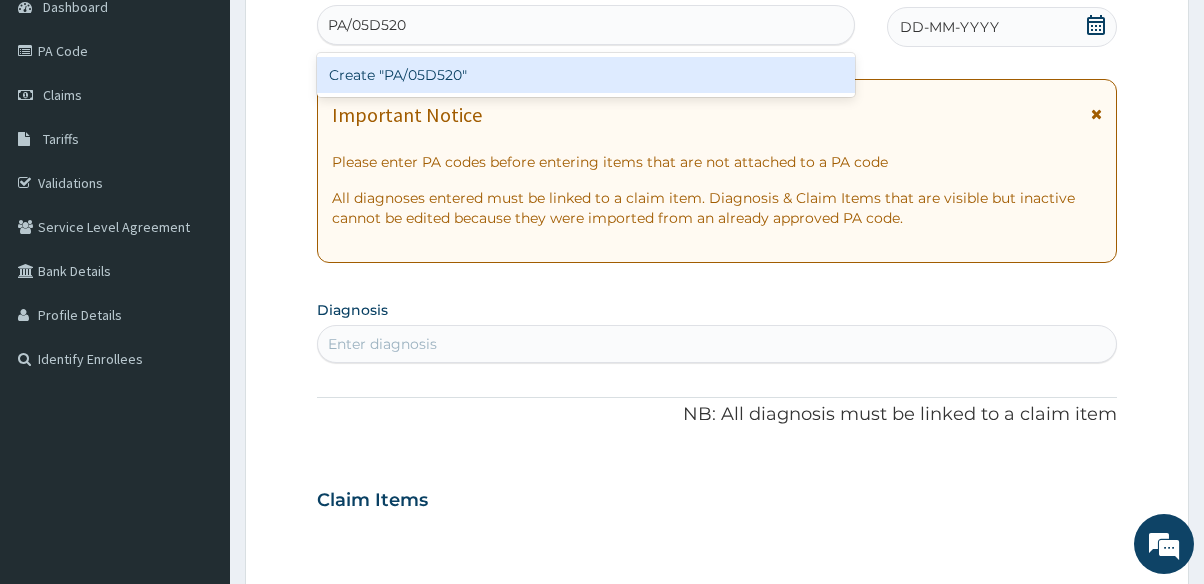 click on "Create "PA/05D520"" at bounding box center (586, 75) 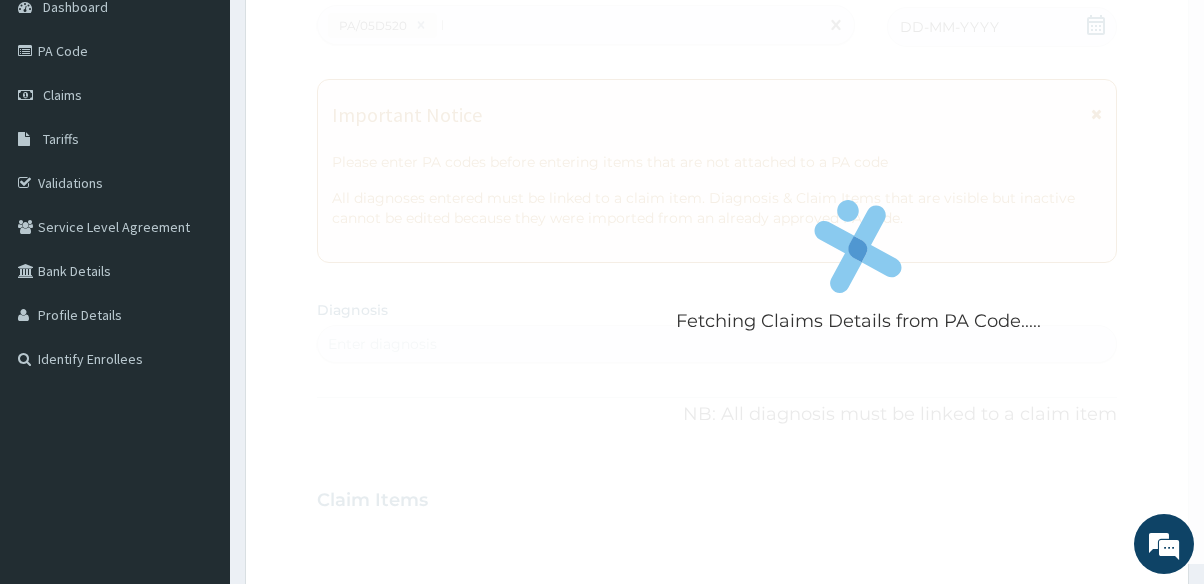 type 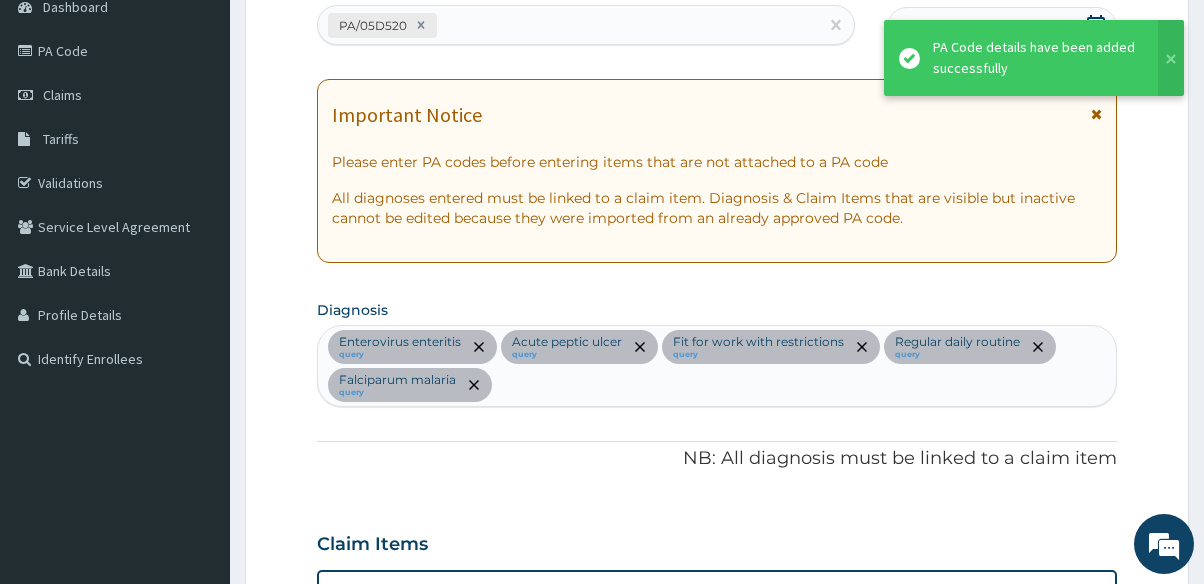 scroll, scrollTop: 1426, scrollLeft: 0, axis: vertical 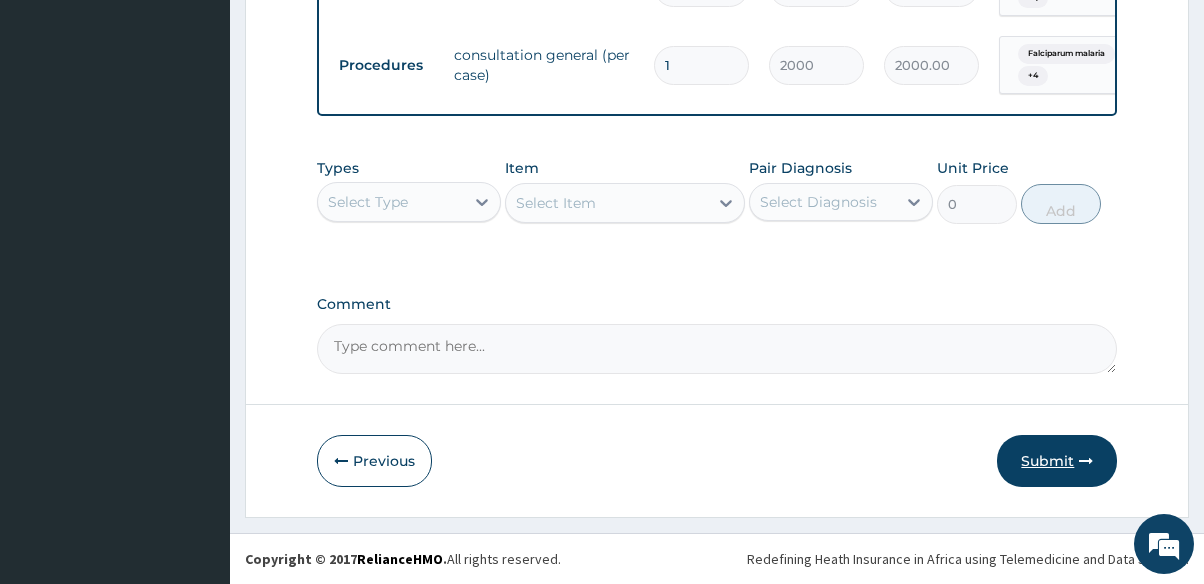 click on "Submit" at bounding box center [1057, 461] 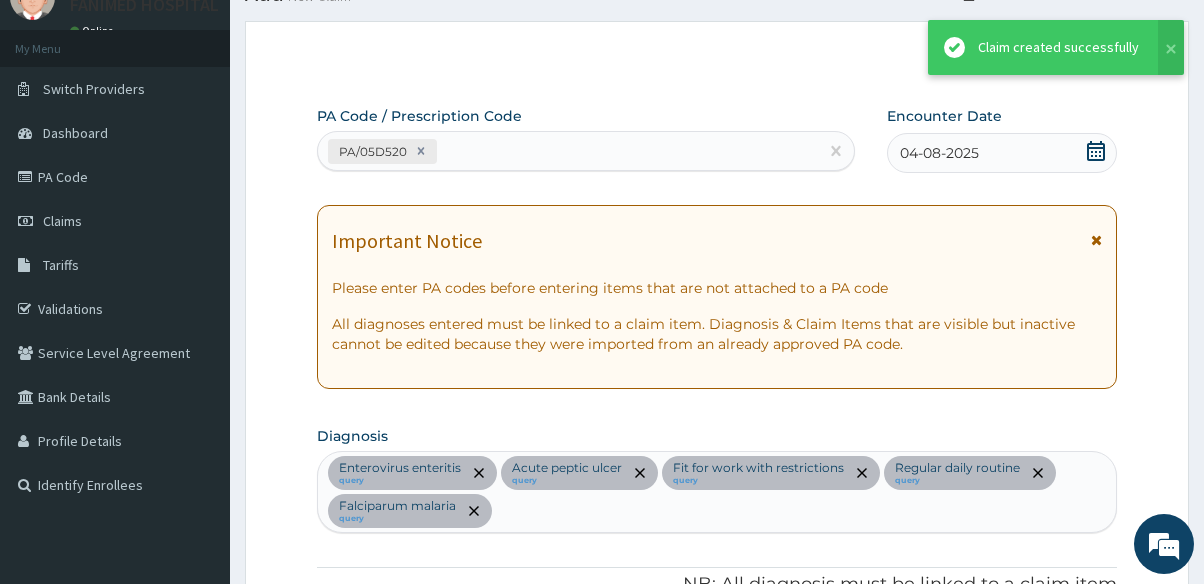 scroll, scrollTop: 1668, scrollLeft: 0, axis: vertical 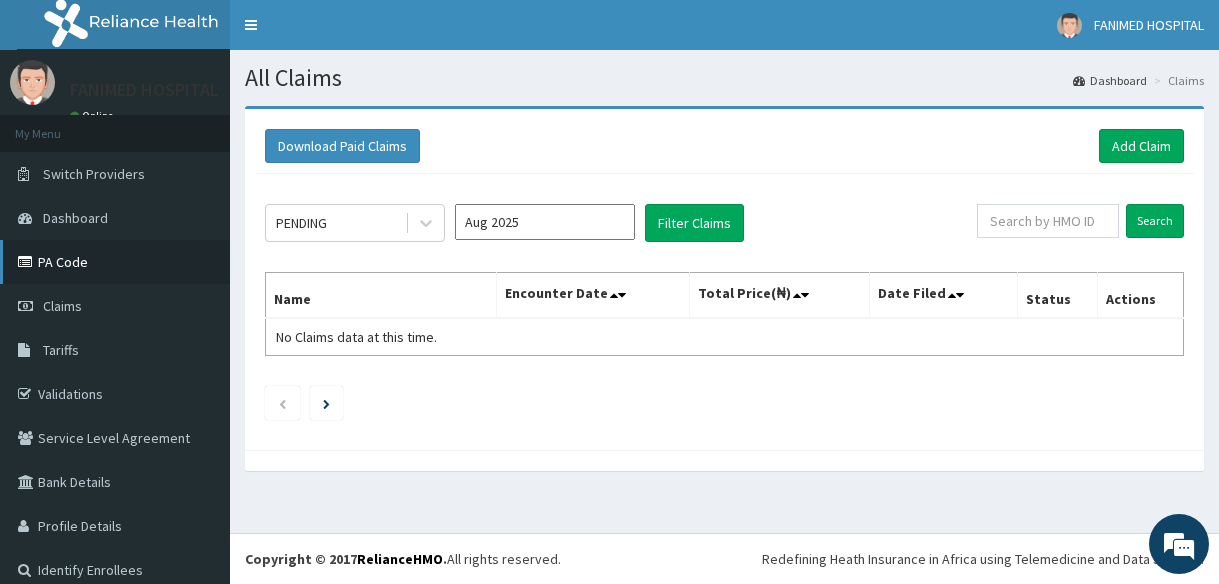 click on "PA Code" at bounding box center [115, 262] 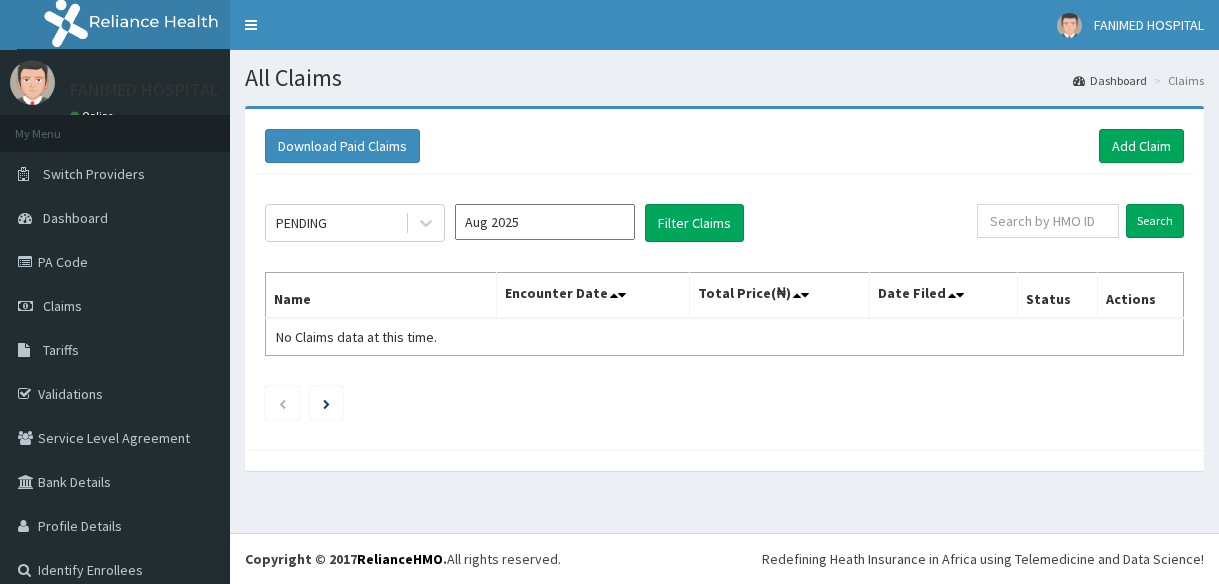 scroll, scrollTop: 0, scrollLeft: 0, axis: both 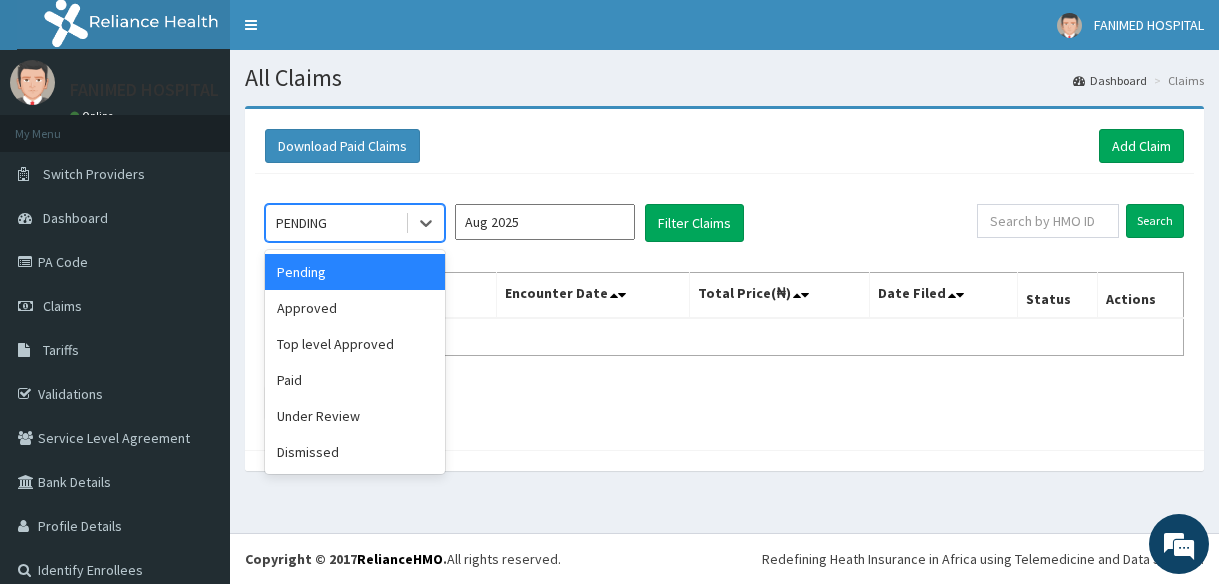 click on "PENDING" at bounding box center [335, 223] 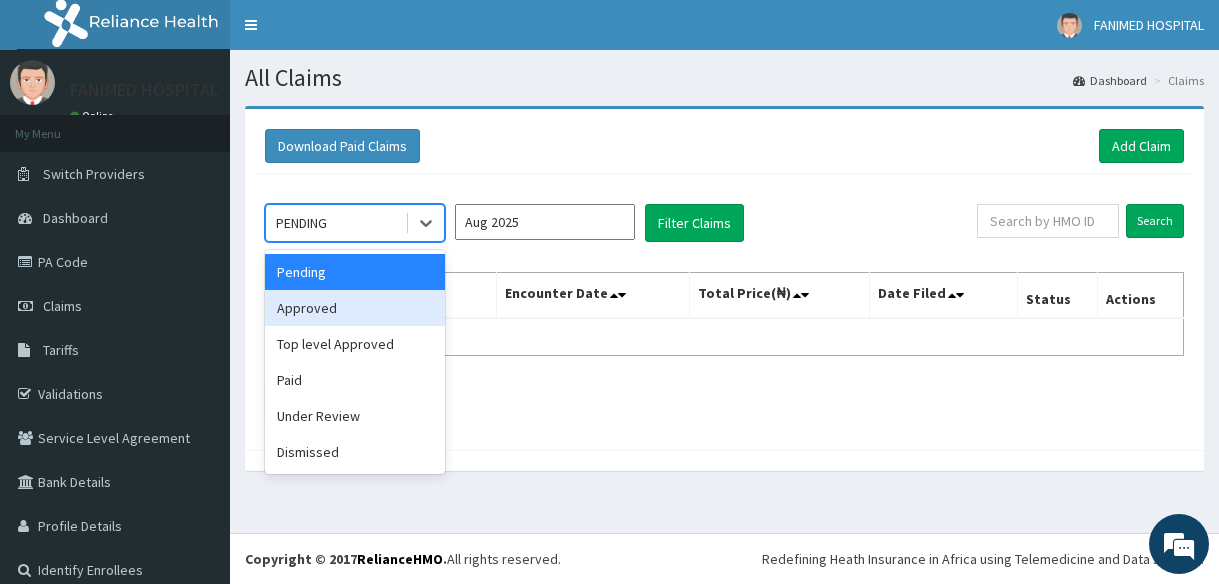 click on "Approved" at bounding box center [355, 308] 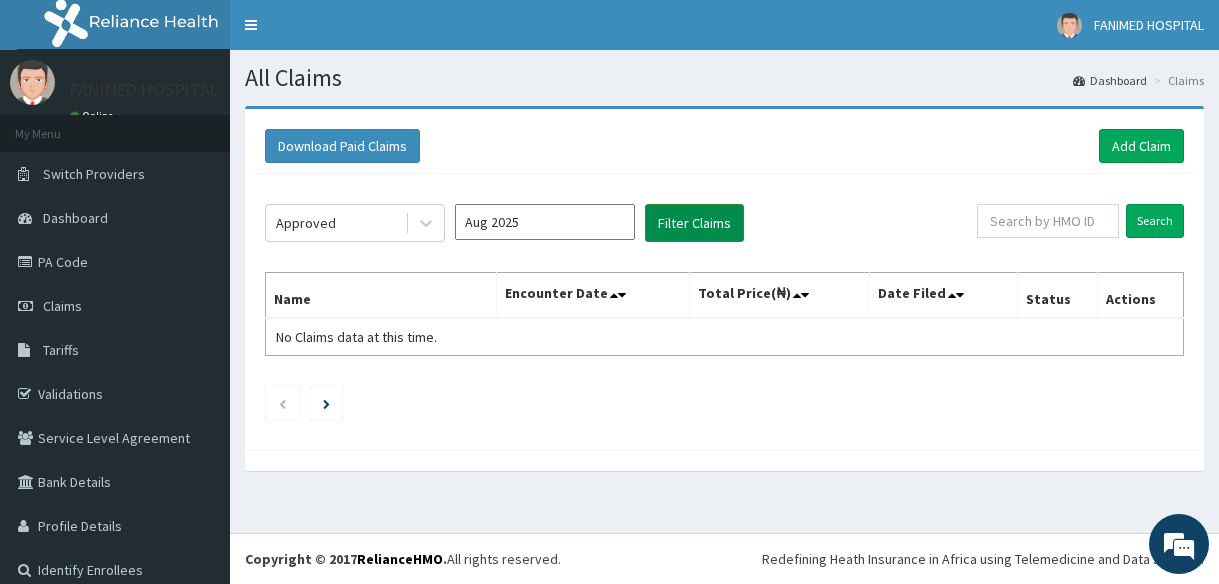 click on "Filter Claims" at bounding box center (694, 223) 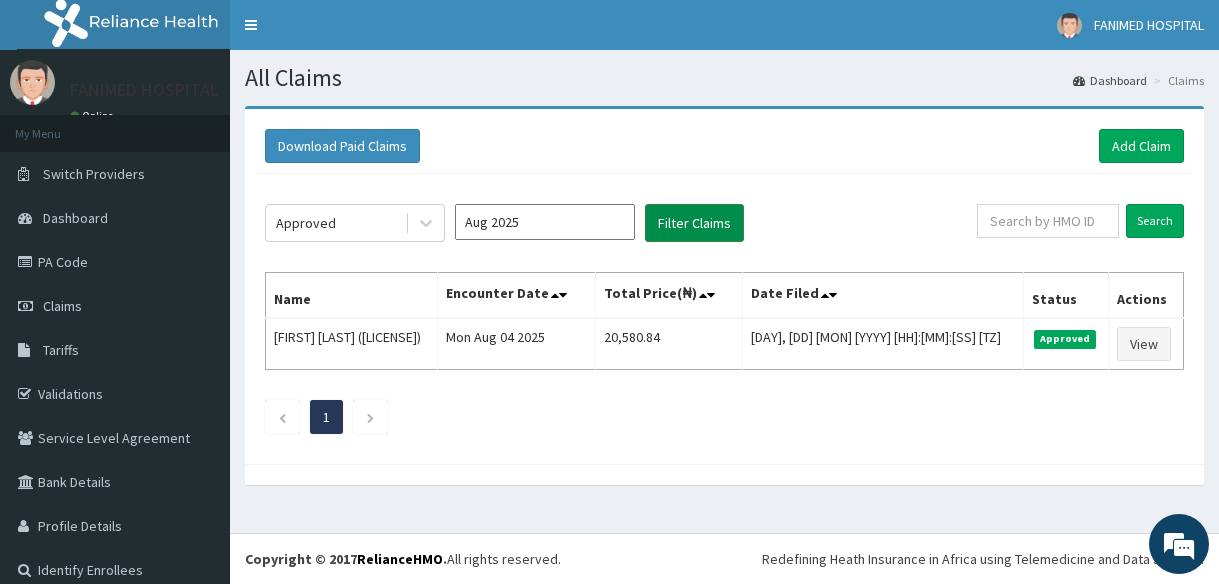 scroll, scrollTop: 0, scrollLeft: 0, axis: both 